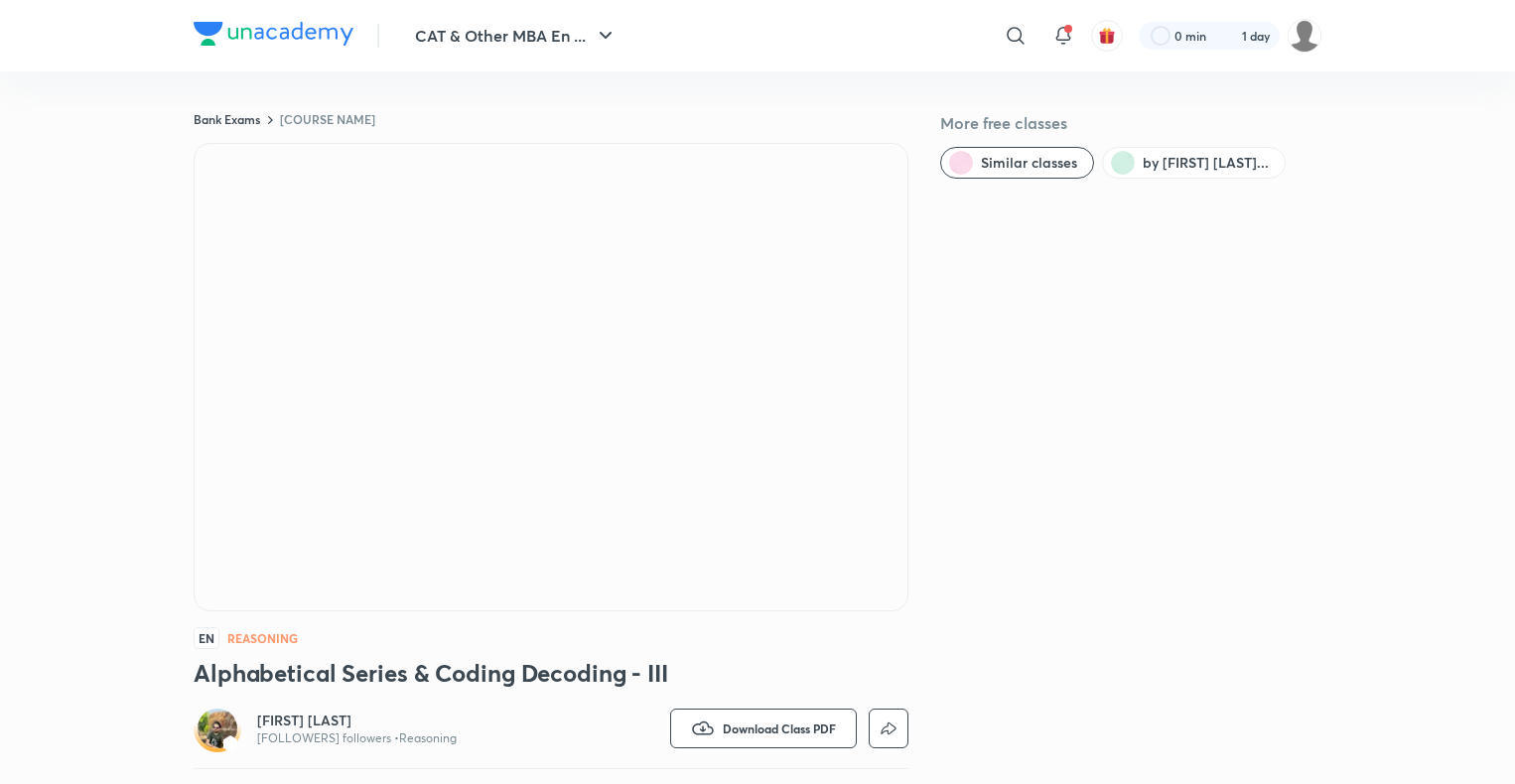 scroll, scrollTop: 0, scrollLeft: 0, axis: both 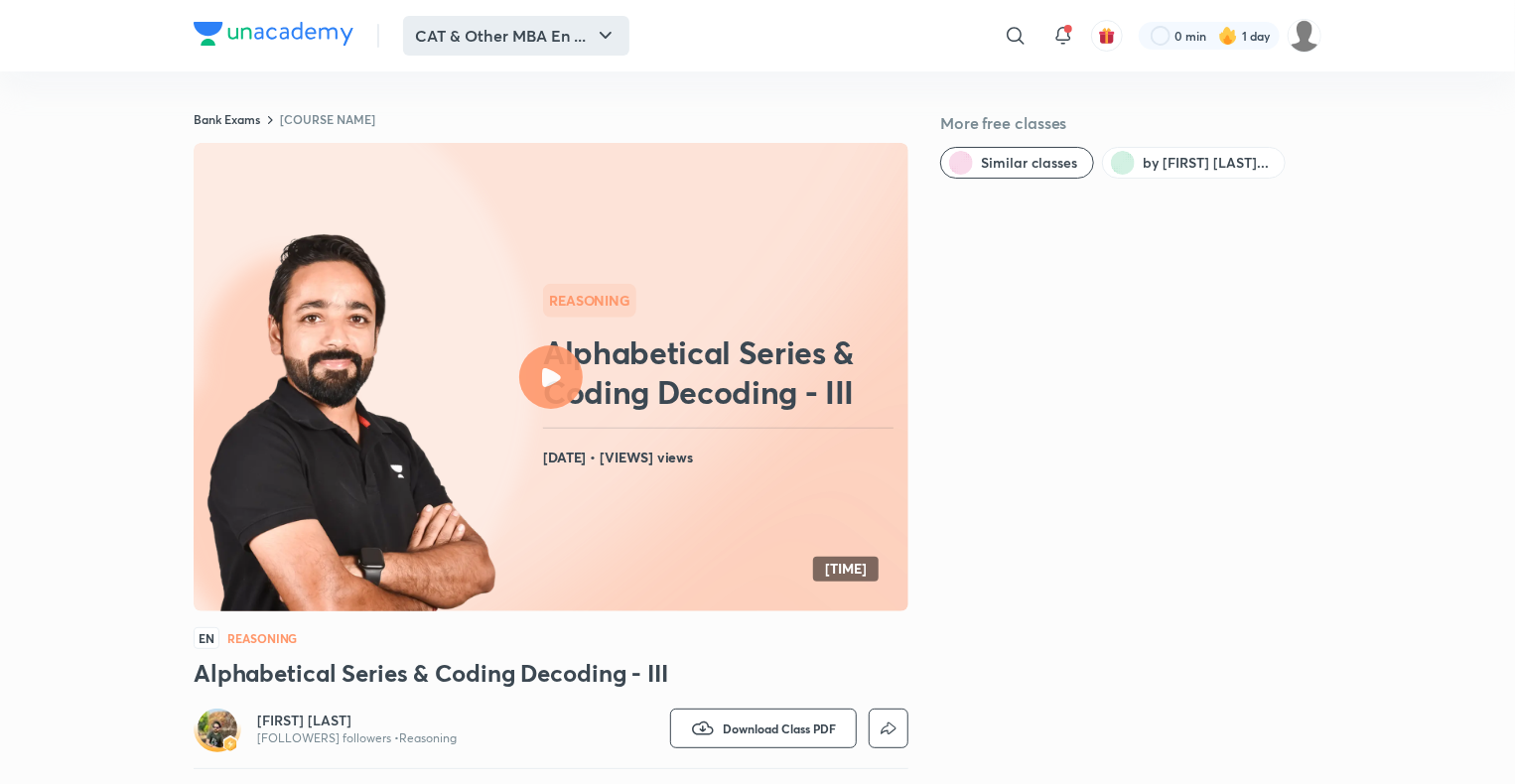 click on "CAT & Other MBA En ..." at bounding box center [516, 36] 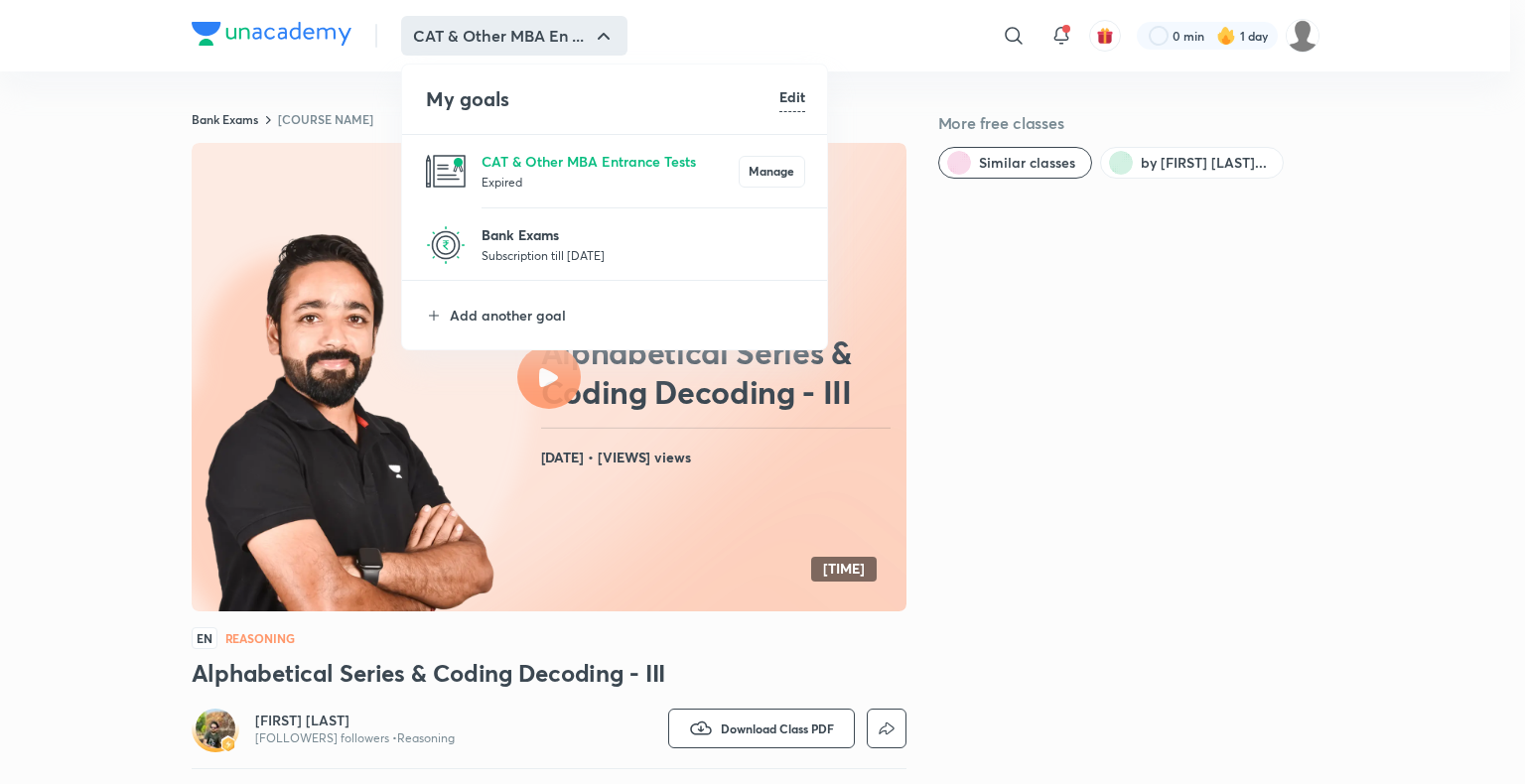 click on "Bank Exams" at bounding box center (643, 234) 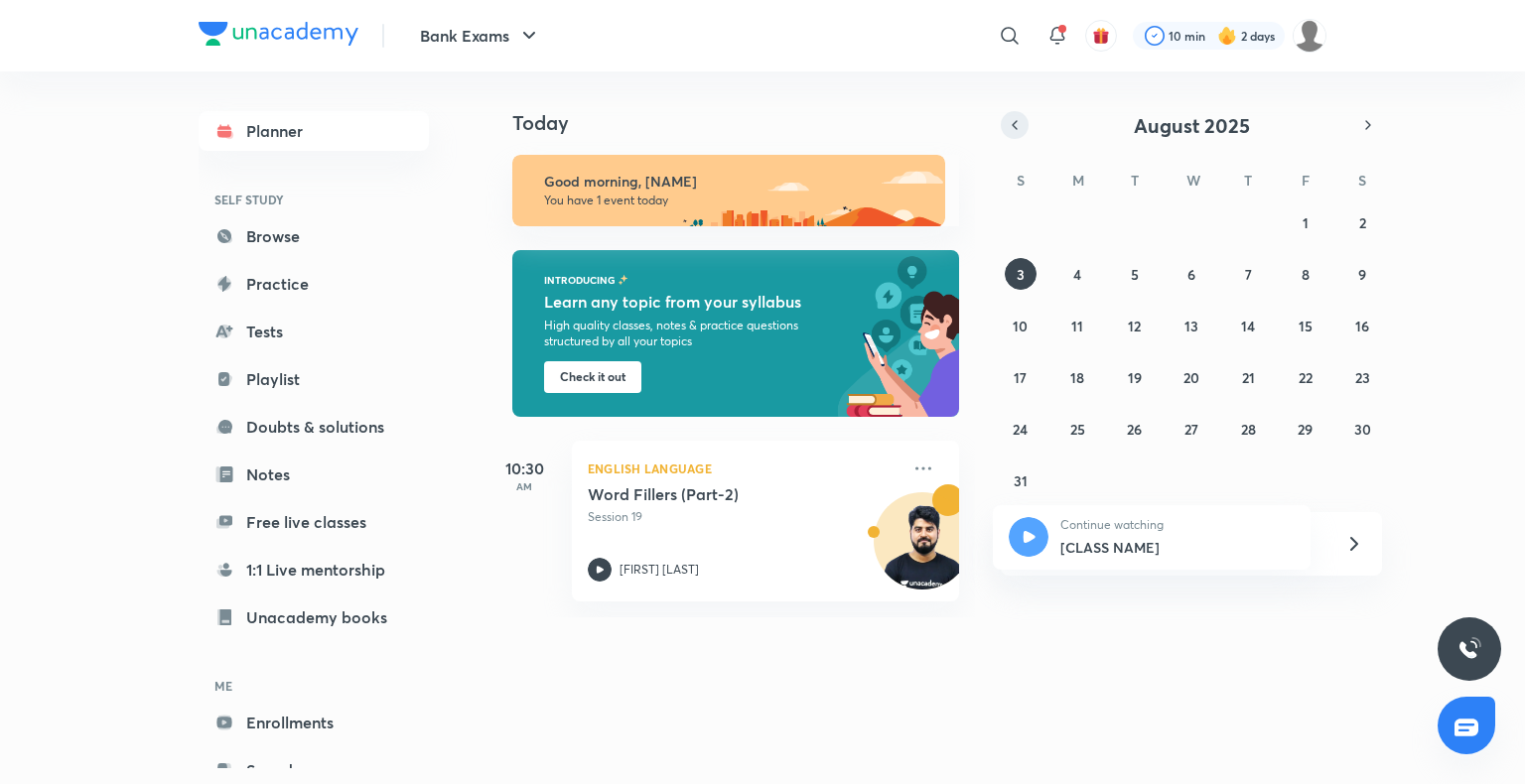 click 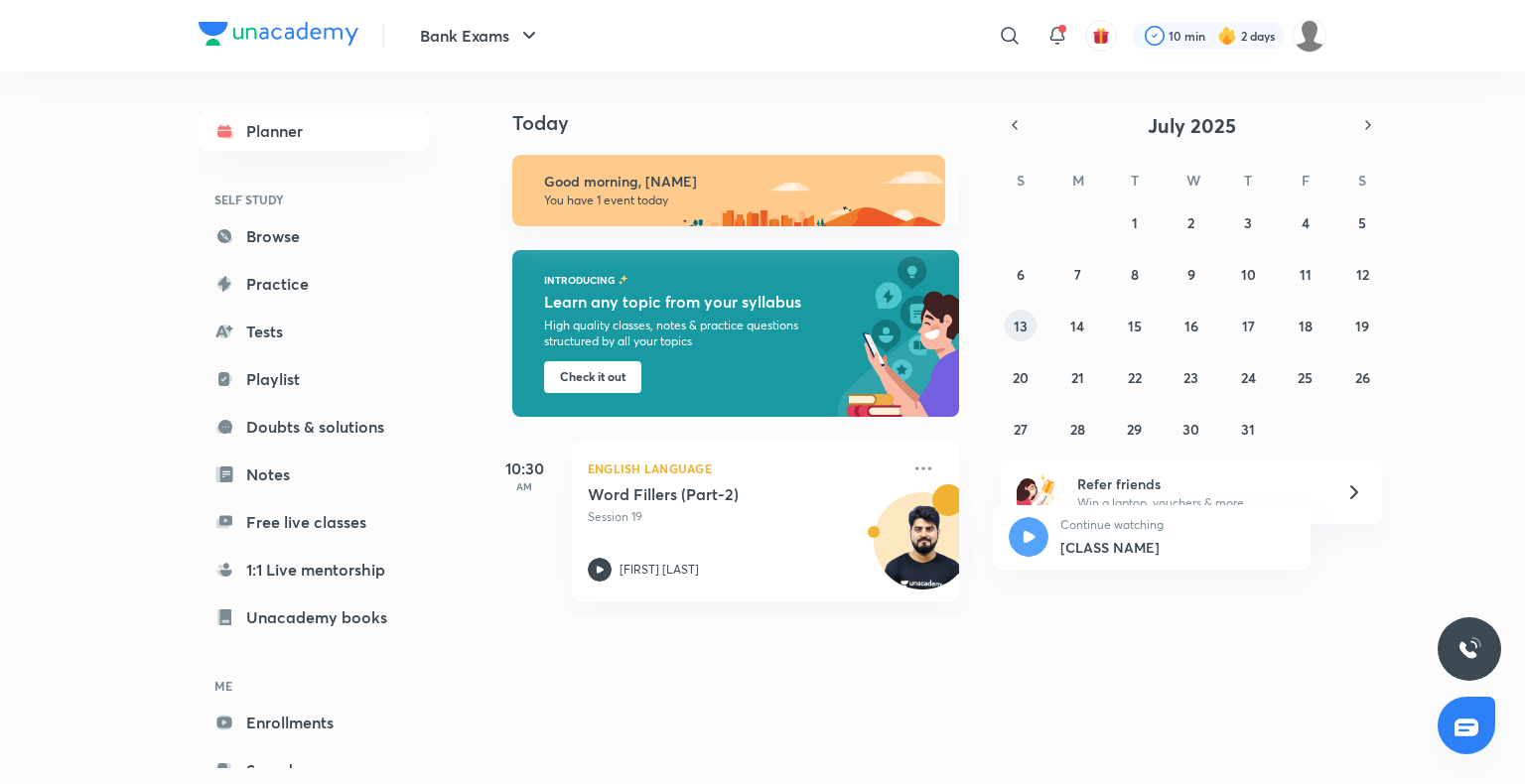 click on "13" at bounding box center (1021, 326) 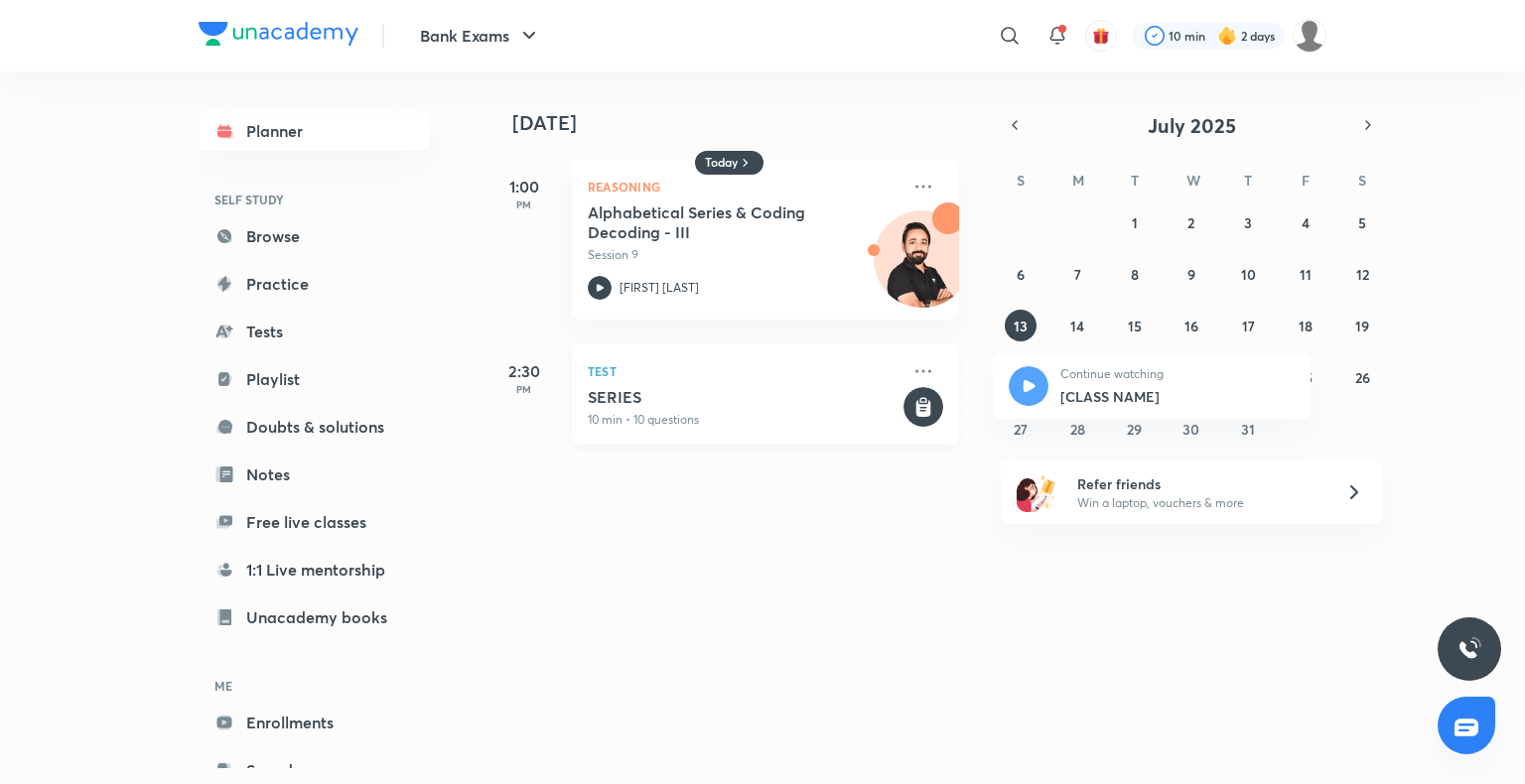 drag, startPoint x: 675, startPoint y: 367, endPoint x: 675, endPoint y: 392, distance: 25 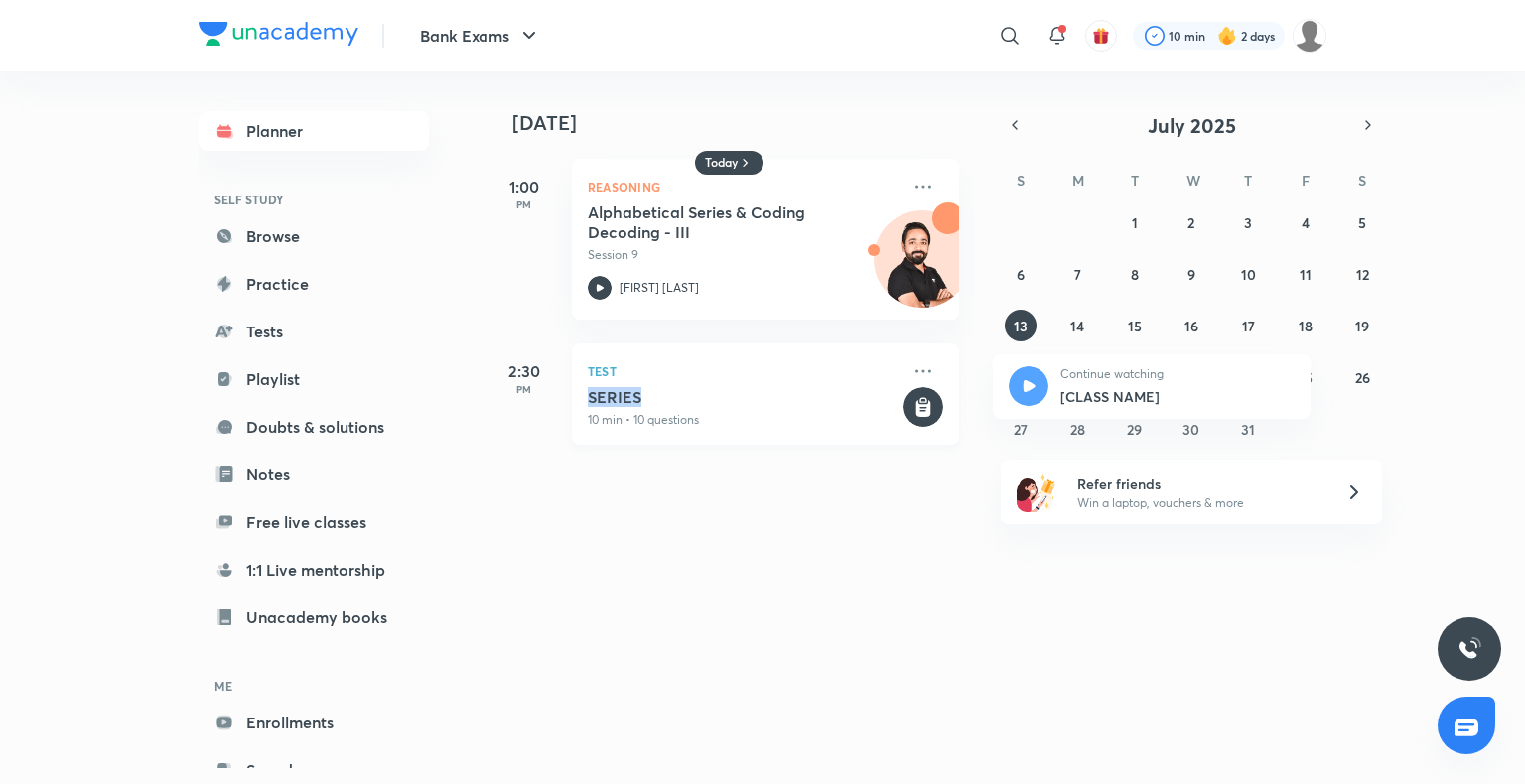 click on "SERIES" at bounding box center [744, 397] 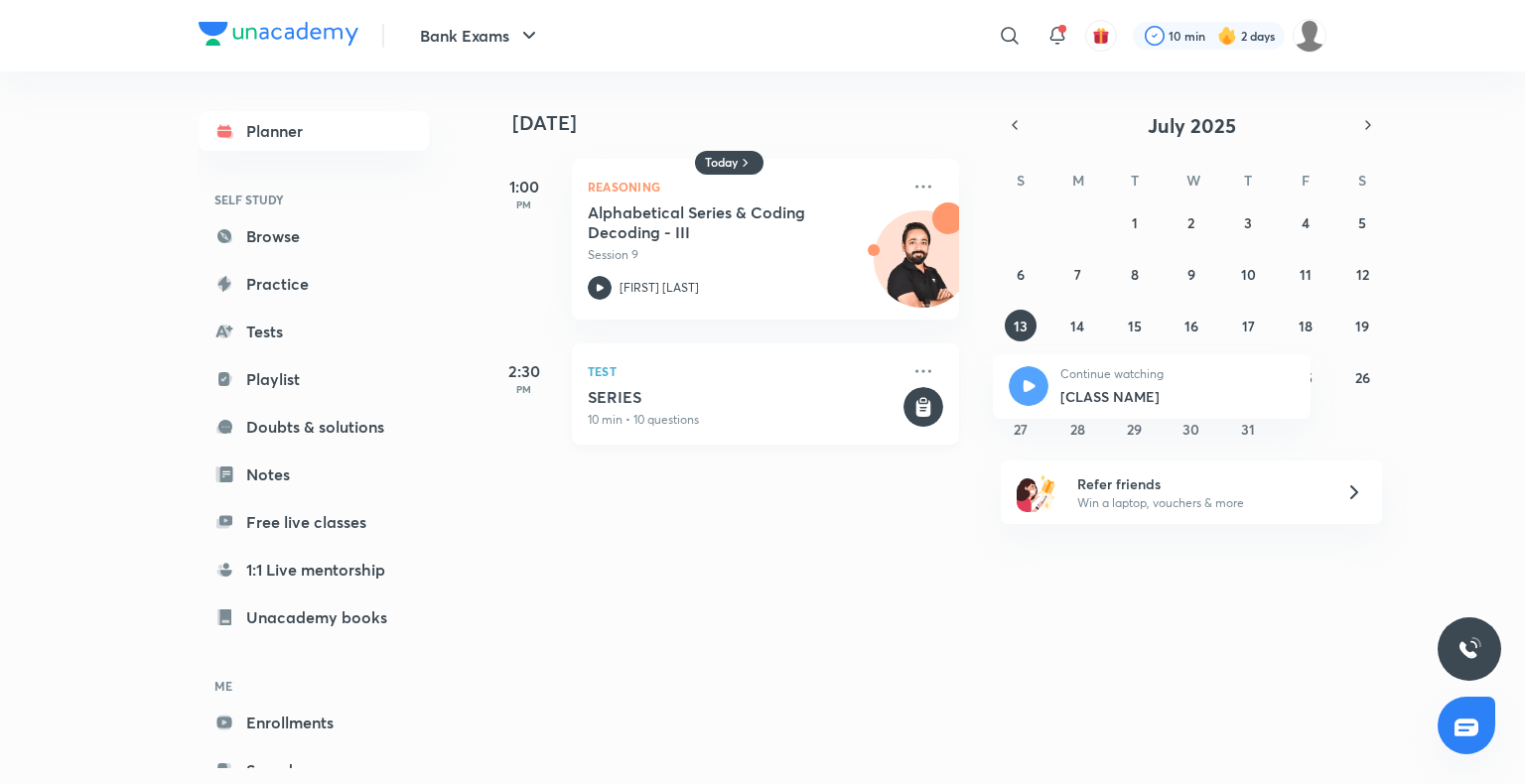 click 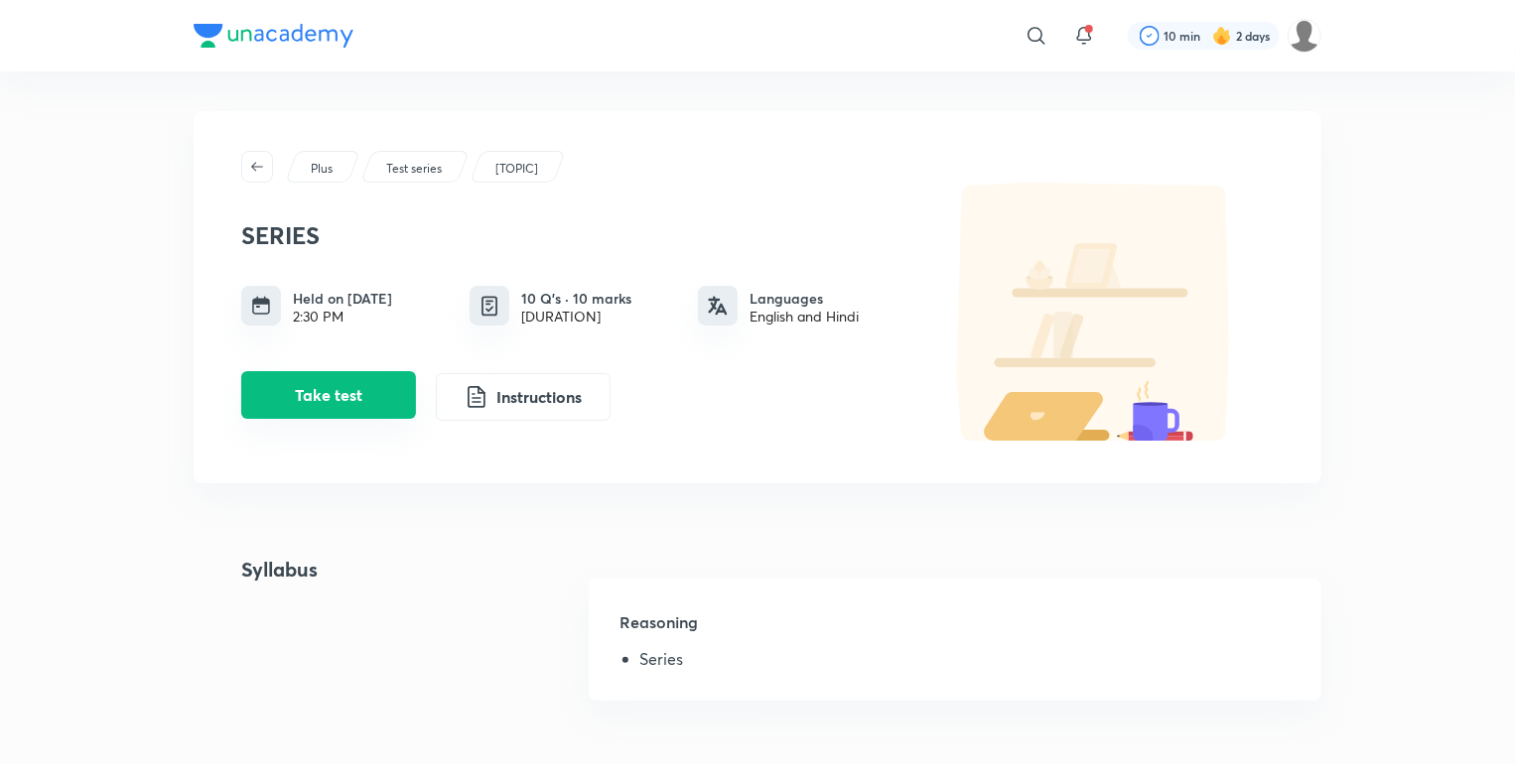 click on "Take test" at bounding box center (329, 395) 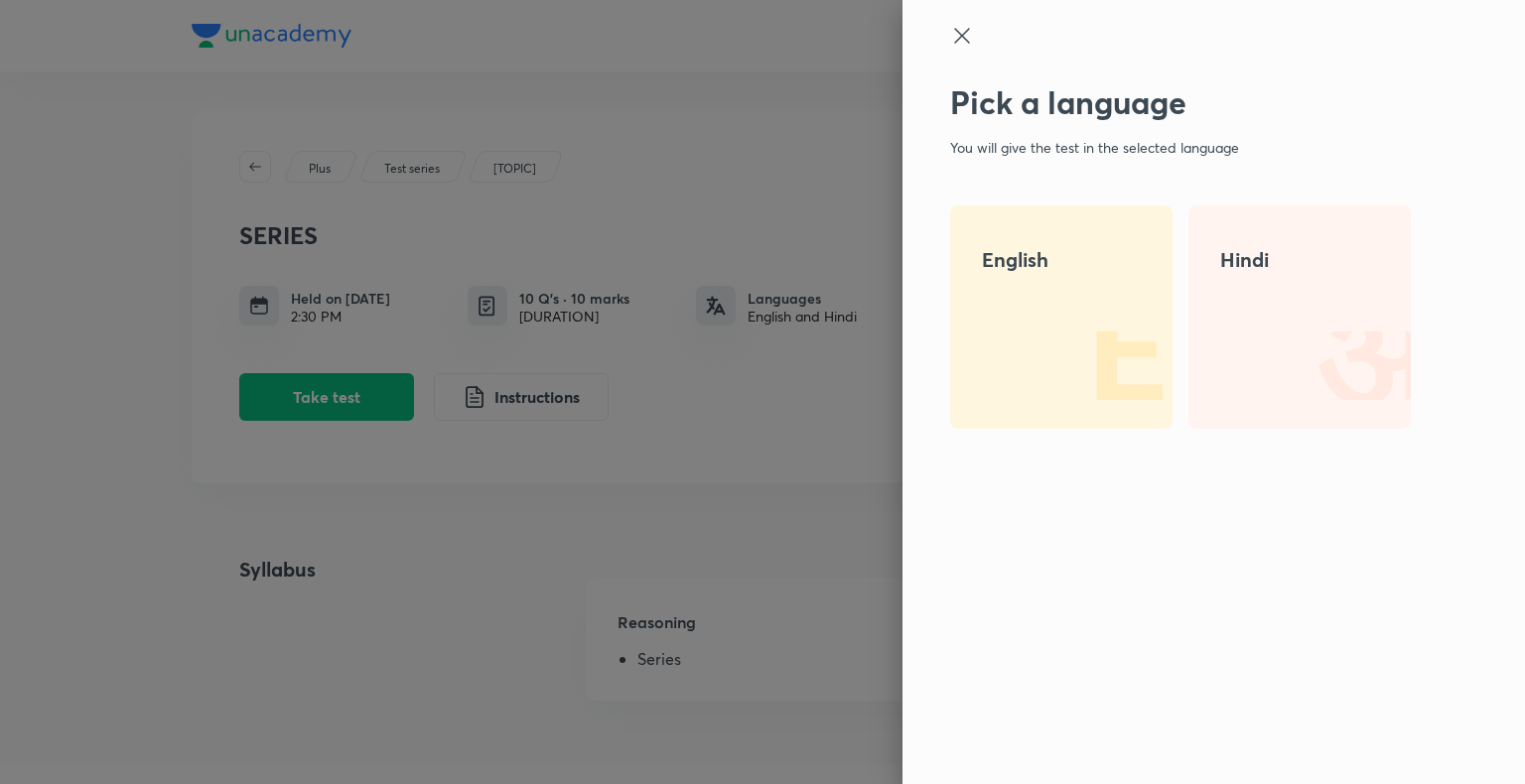 click at bounding box center [1109, 365] 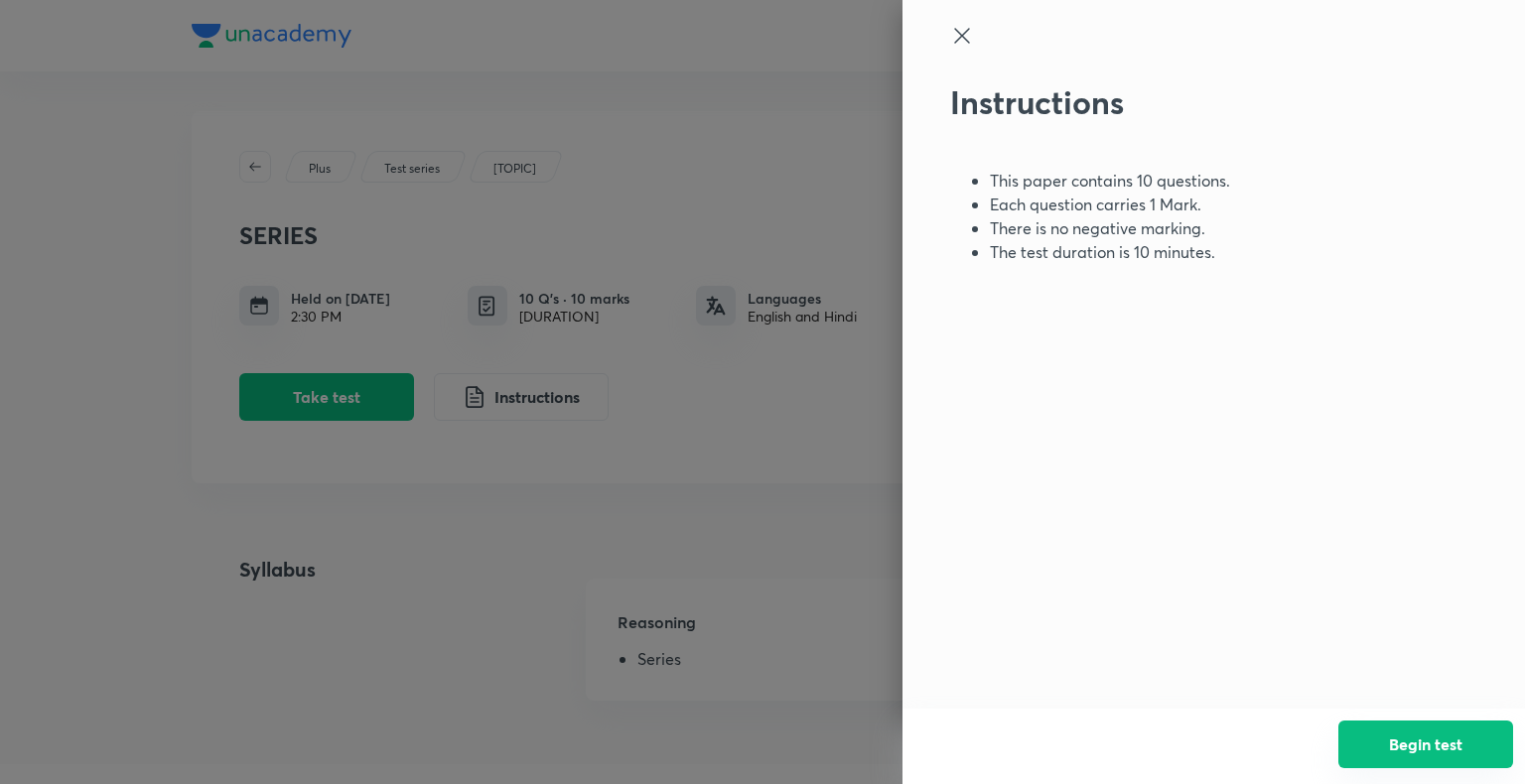 click on "Begin test" at bounding box center (1426, 744) 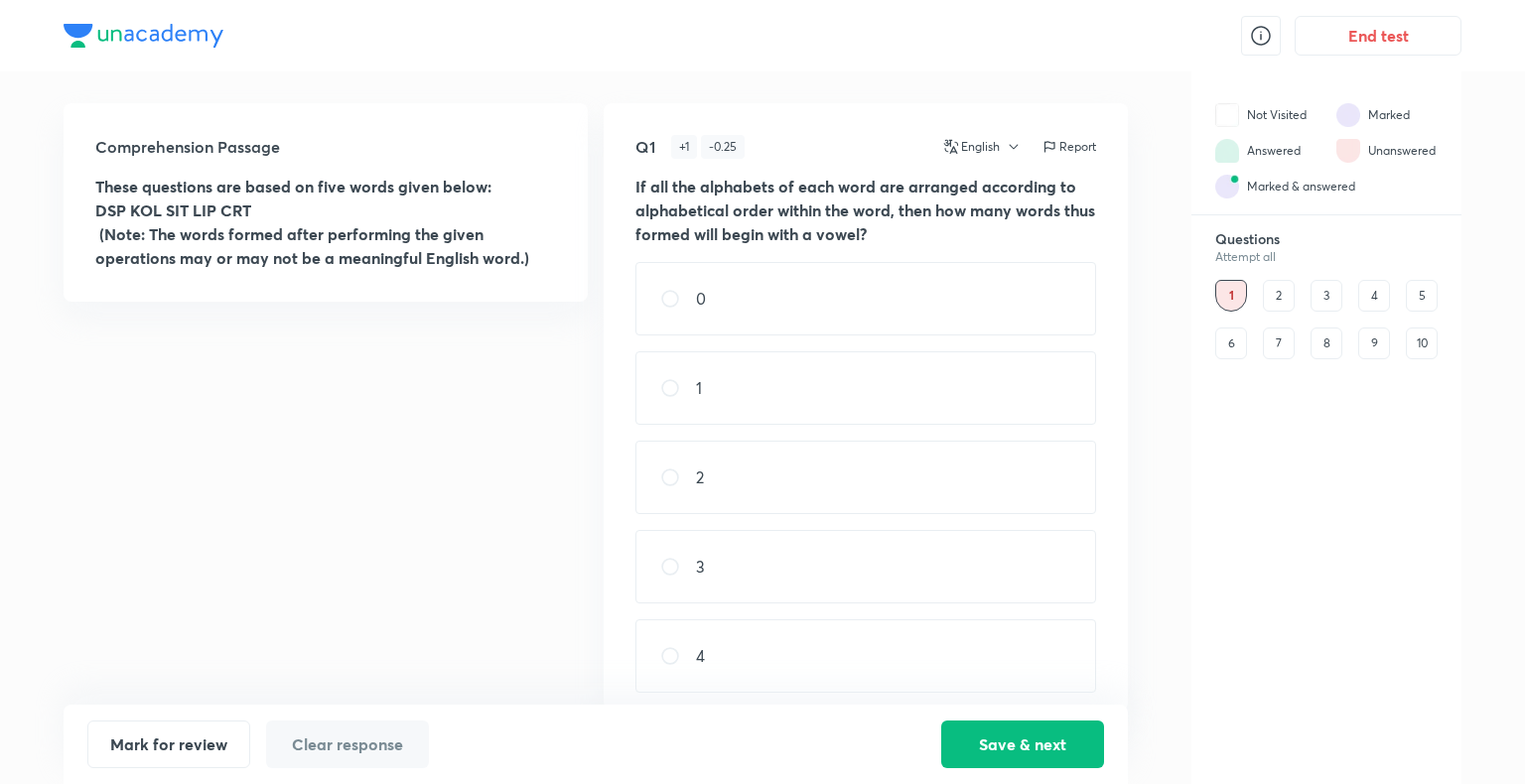 click on "Questions Attempt all 1 2 3 4 5 6 7 8 9 10" at bounding box center (1326, 506) 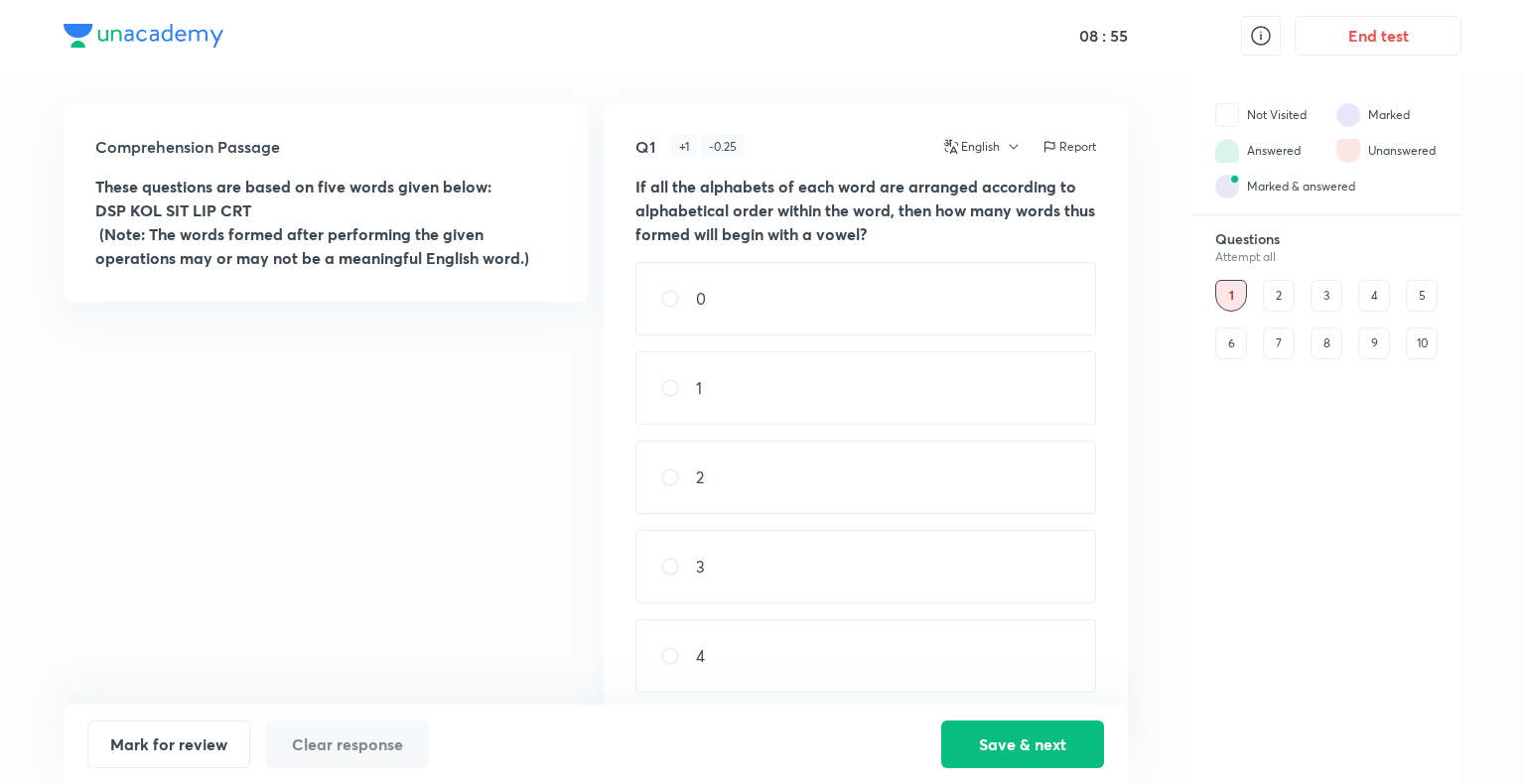 click on "2" at bounding box center (866, 477) 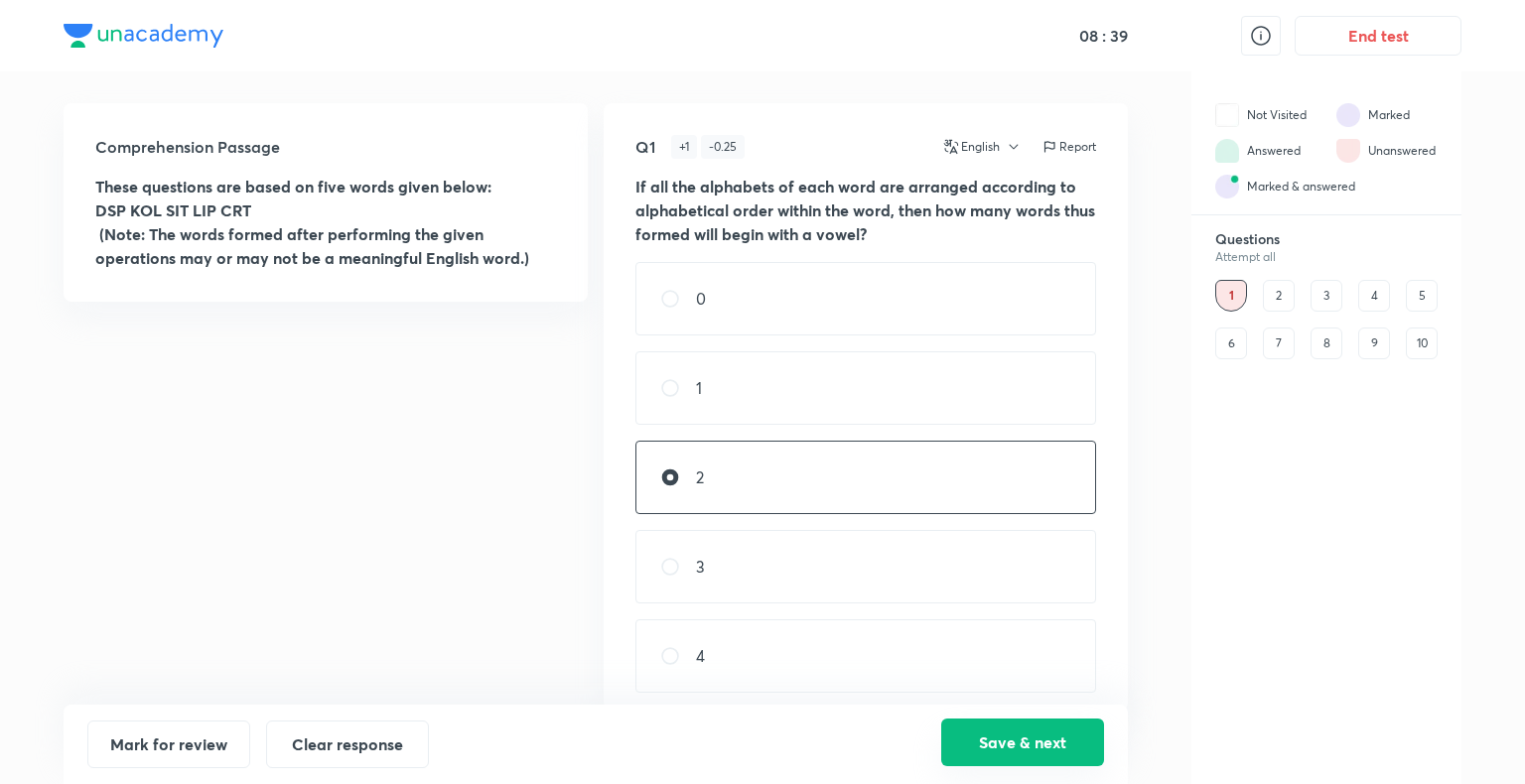 click on "Save & next" at bounding box center [1023, 742] 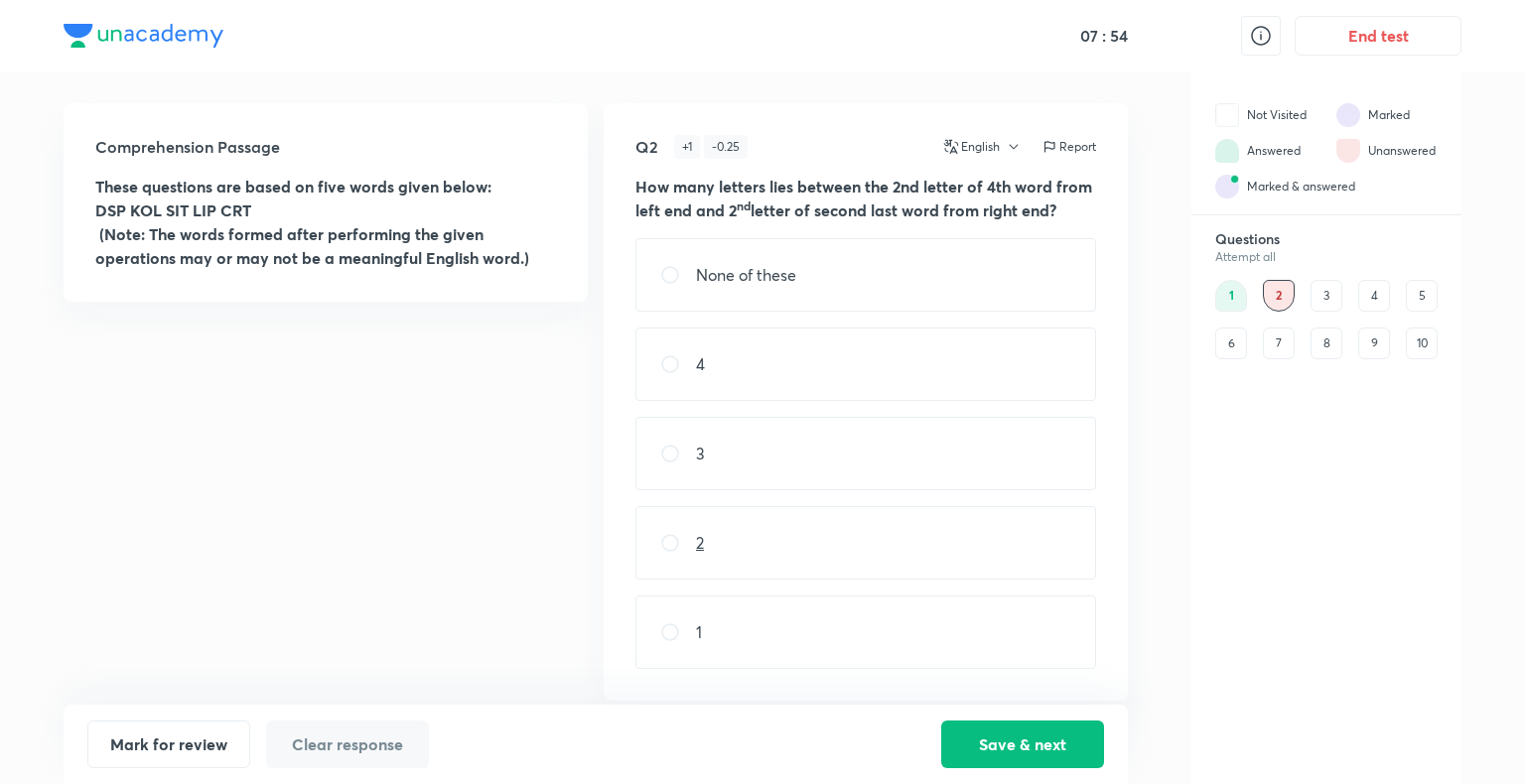 click on "None of these" at bounding box center [866, 275] 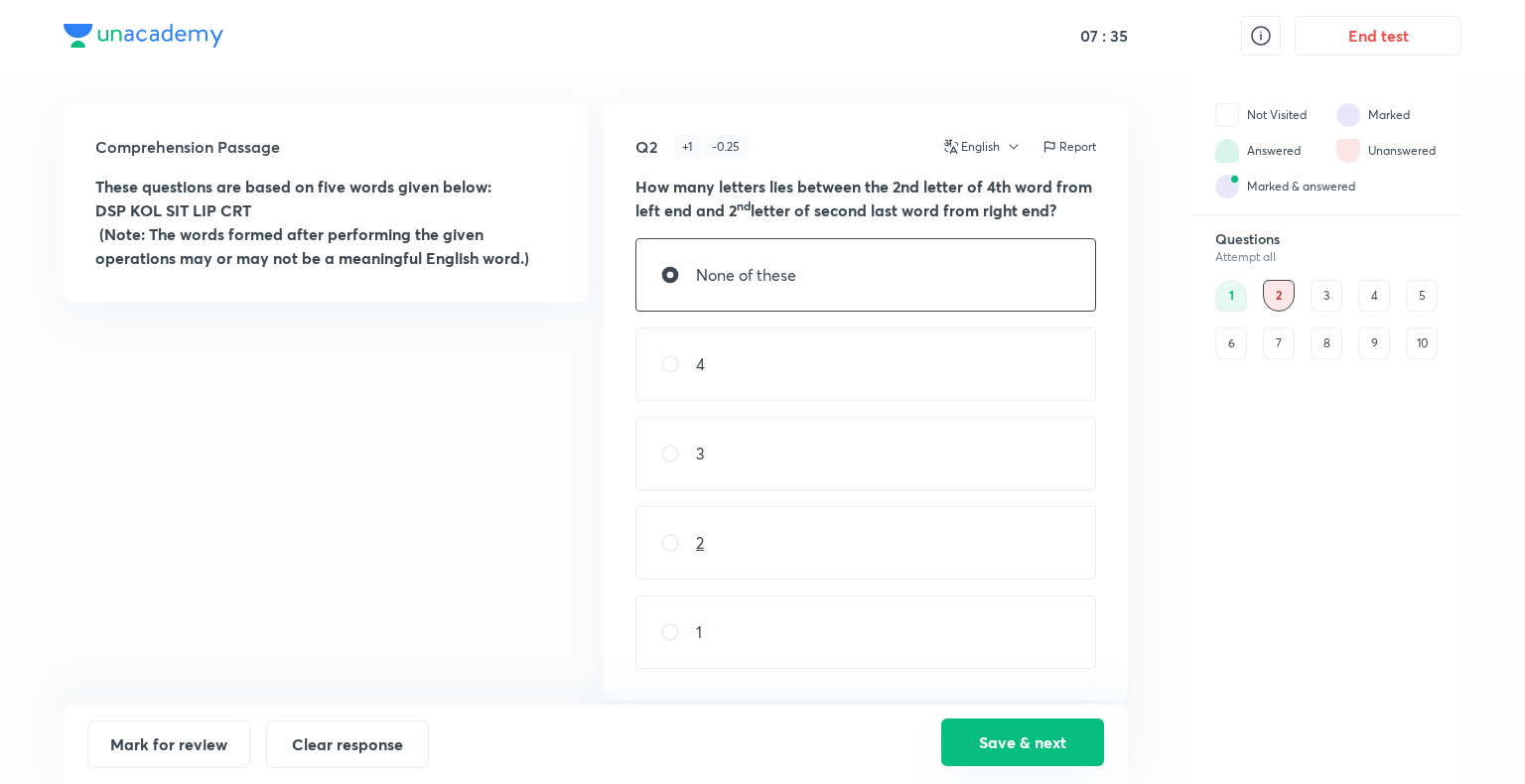 click on "Save & next" at bounding box center [1023, 742] 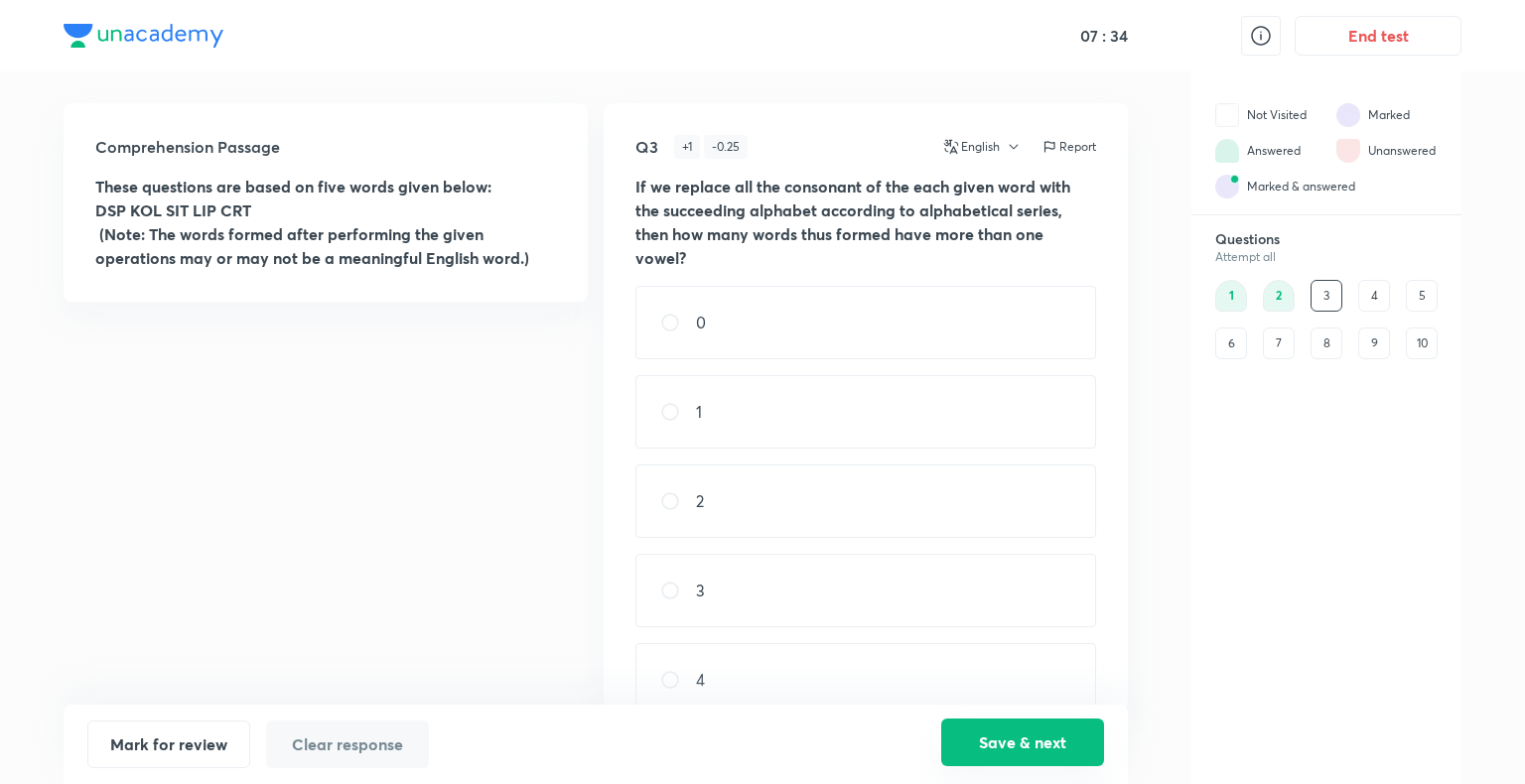 click on "Save & next" at bounding box center [1023, 742] 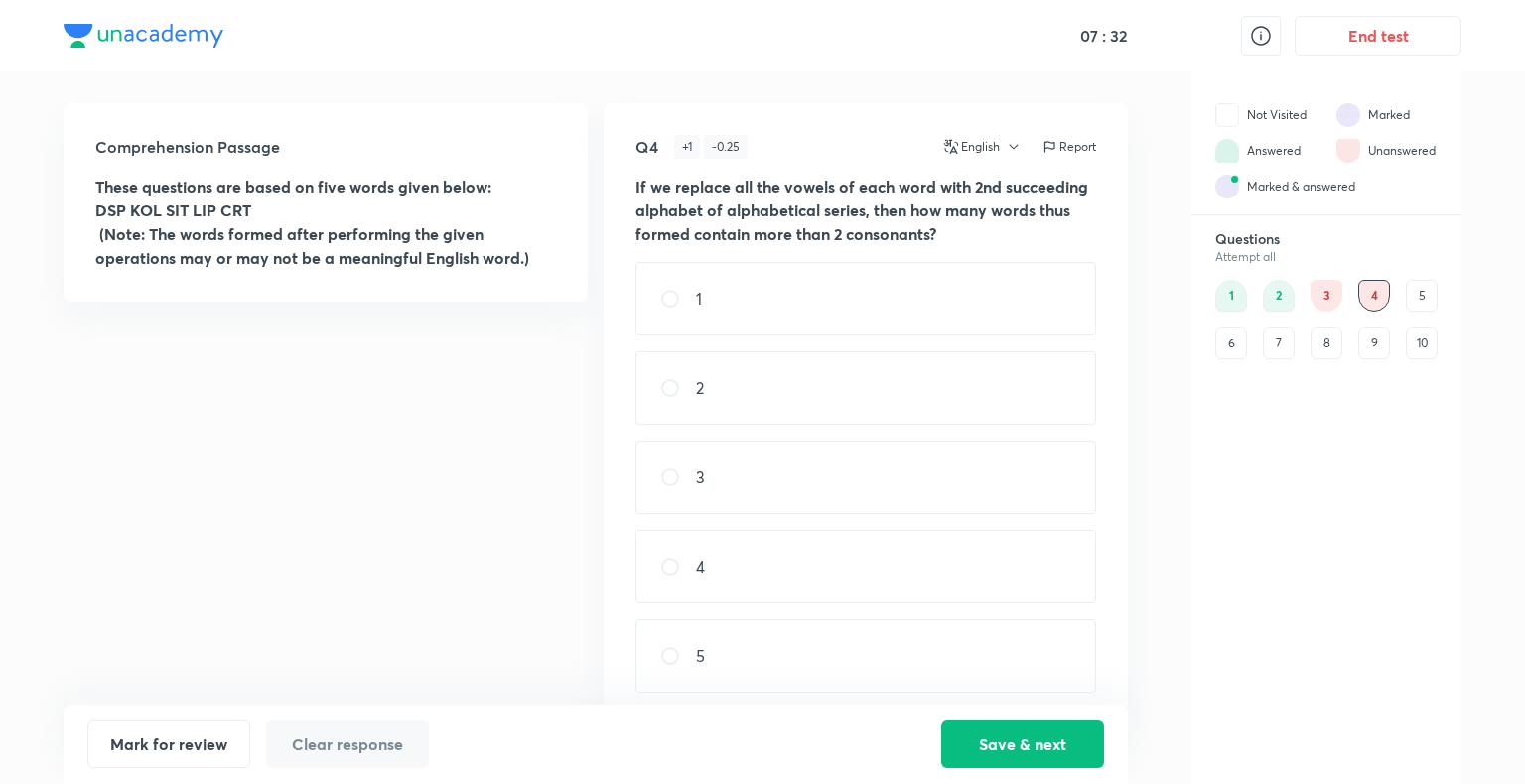 click on "3" at bounding box center (1326, 296) 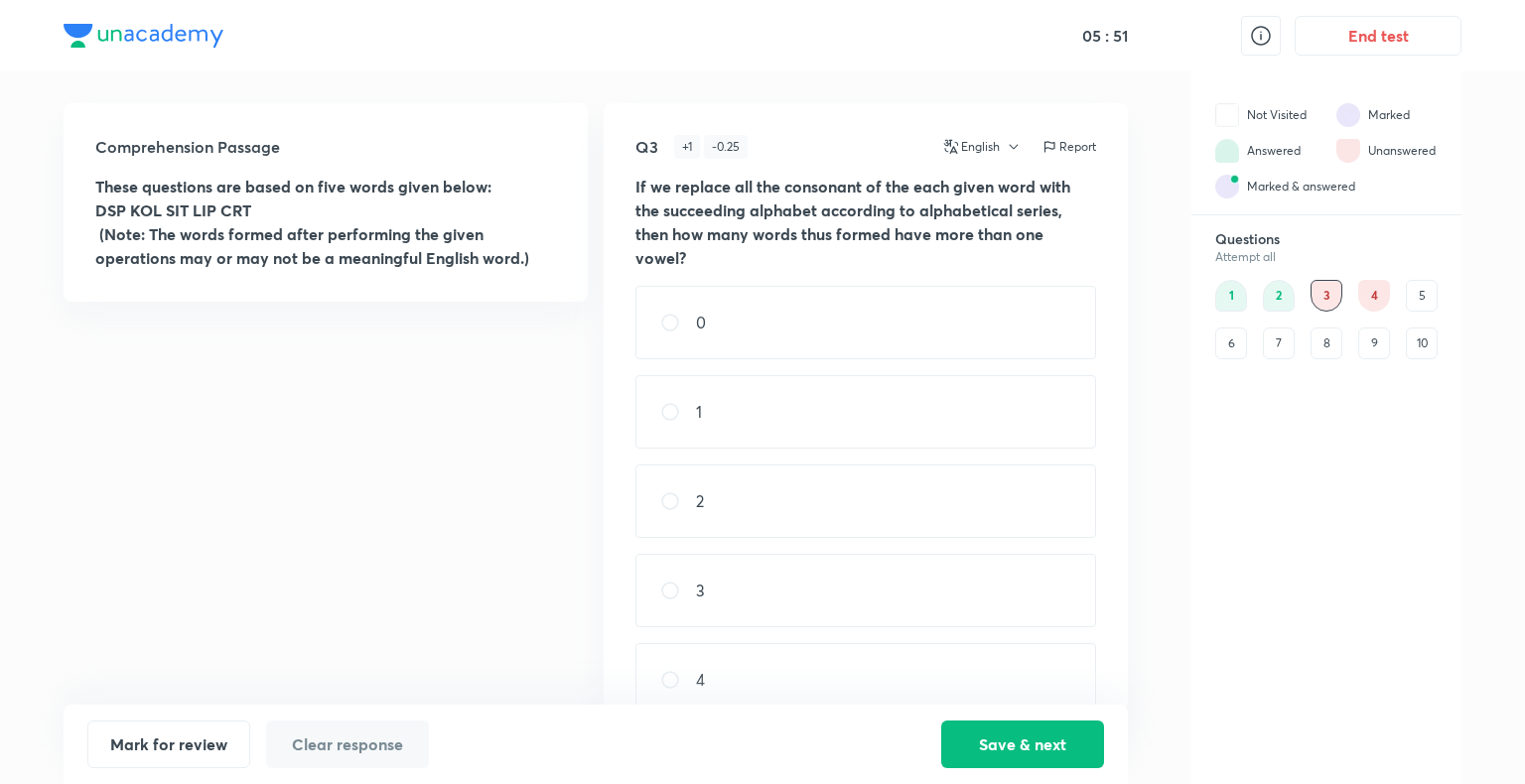 click on "1" at bounding box center [866, 412] 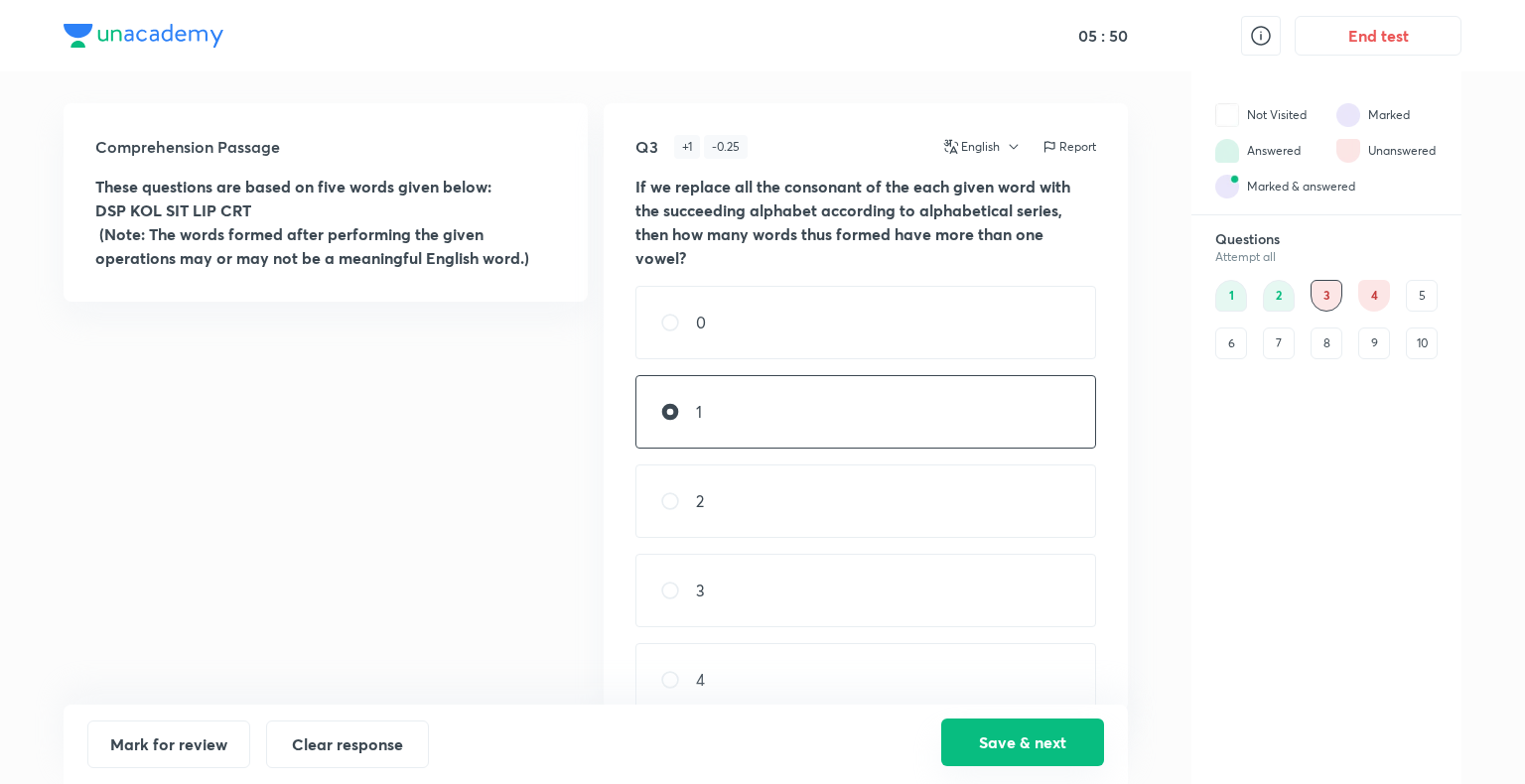 click on "Save & next" at bounding box center [1023, 742] 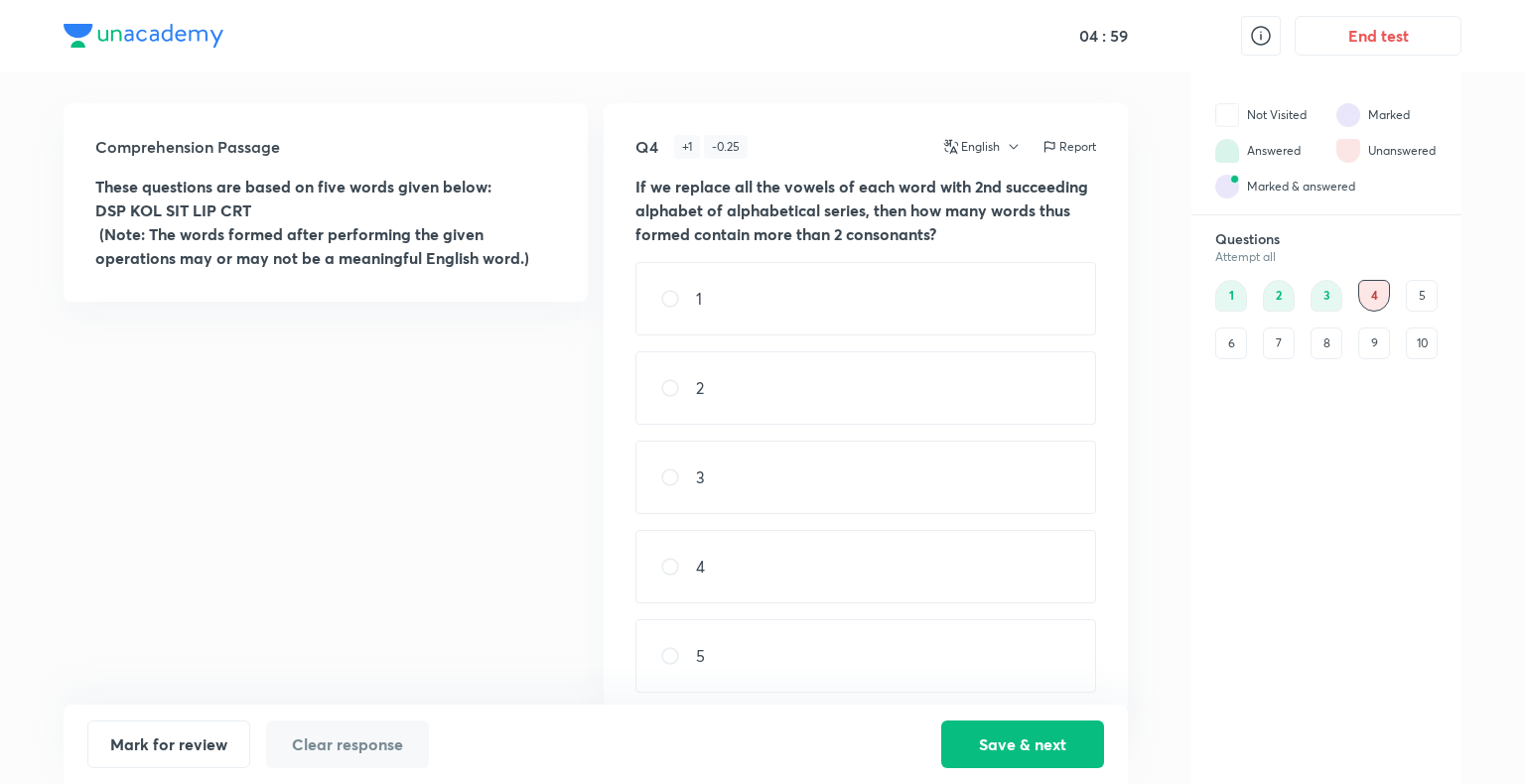 drag, startPoint x: 1016, startPoint y: 747, endPoint x: 694, endPoint y: 664, distance: 332.52519 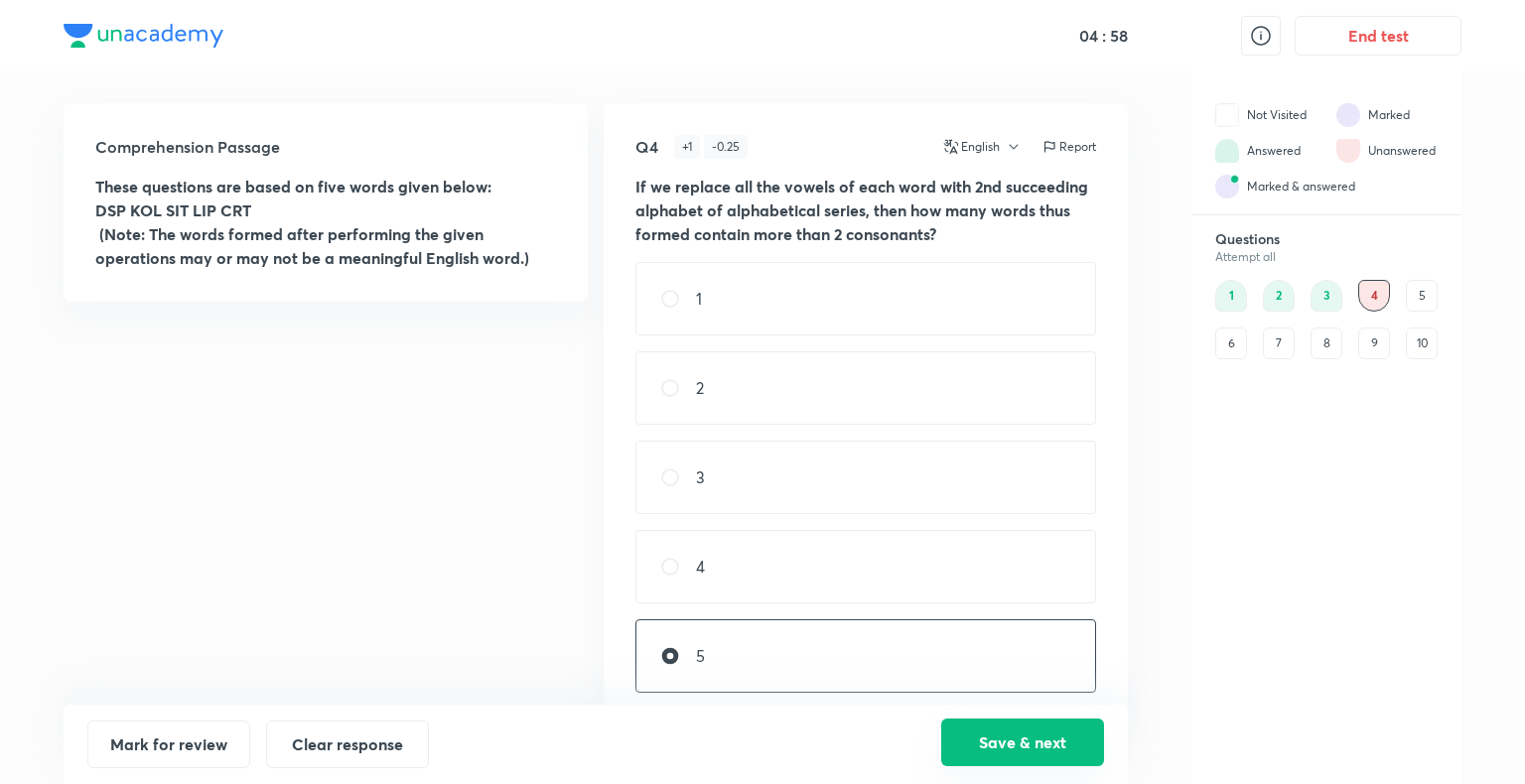 click on "Save & next" at bounding box center (1023, 742) 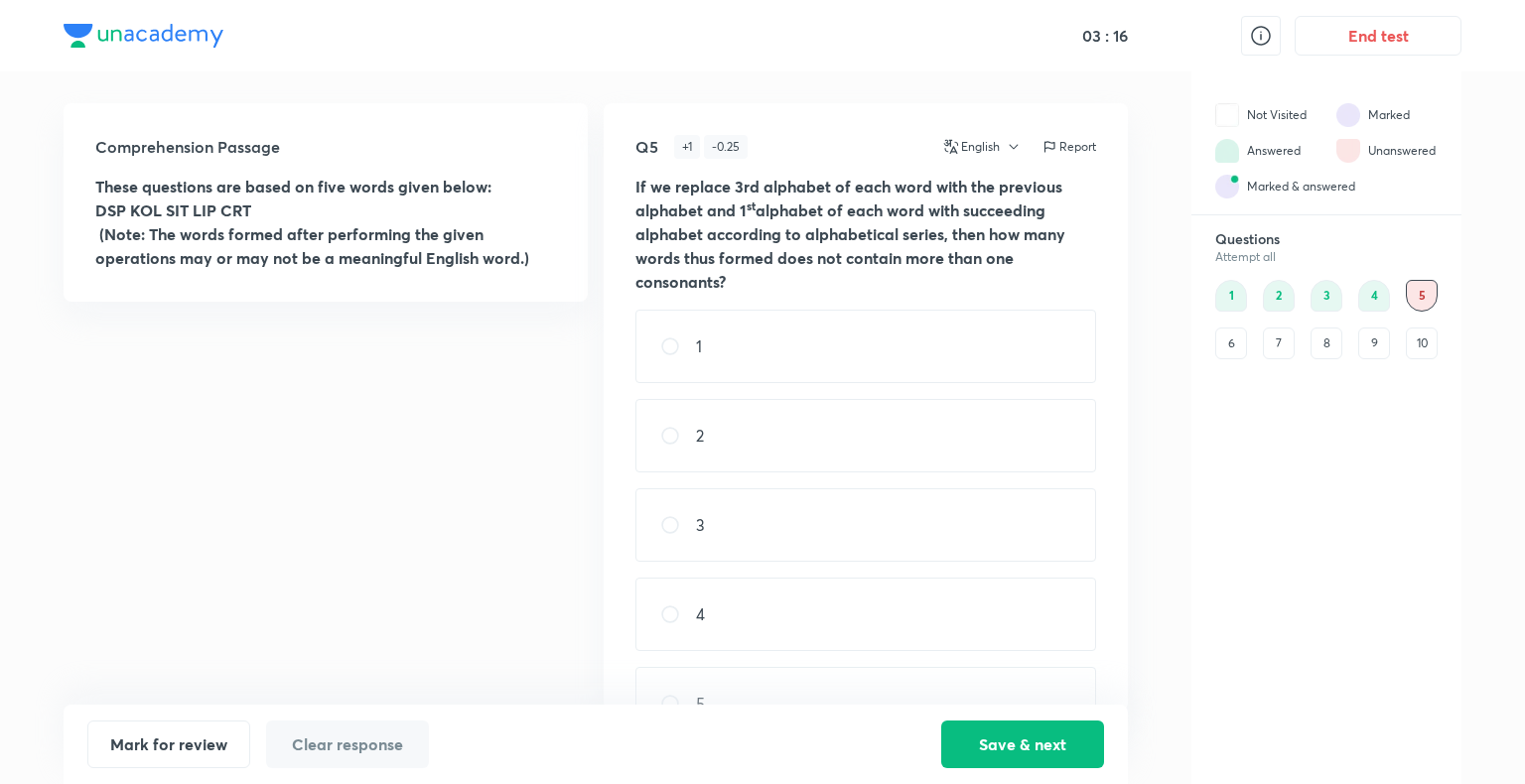 click on "2" at bounding box center [866, 436] 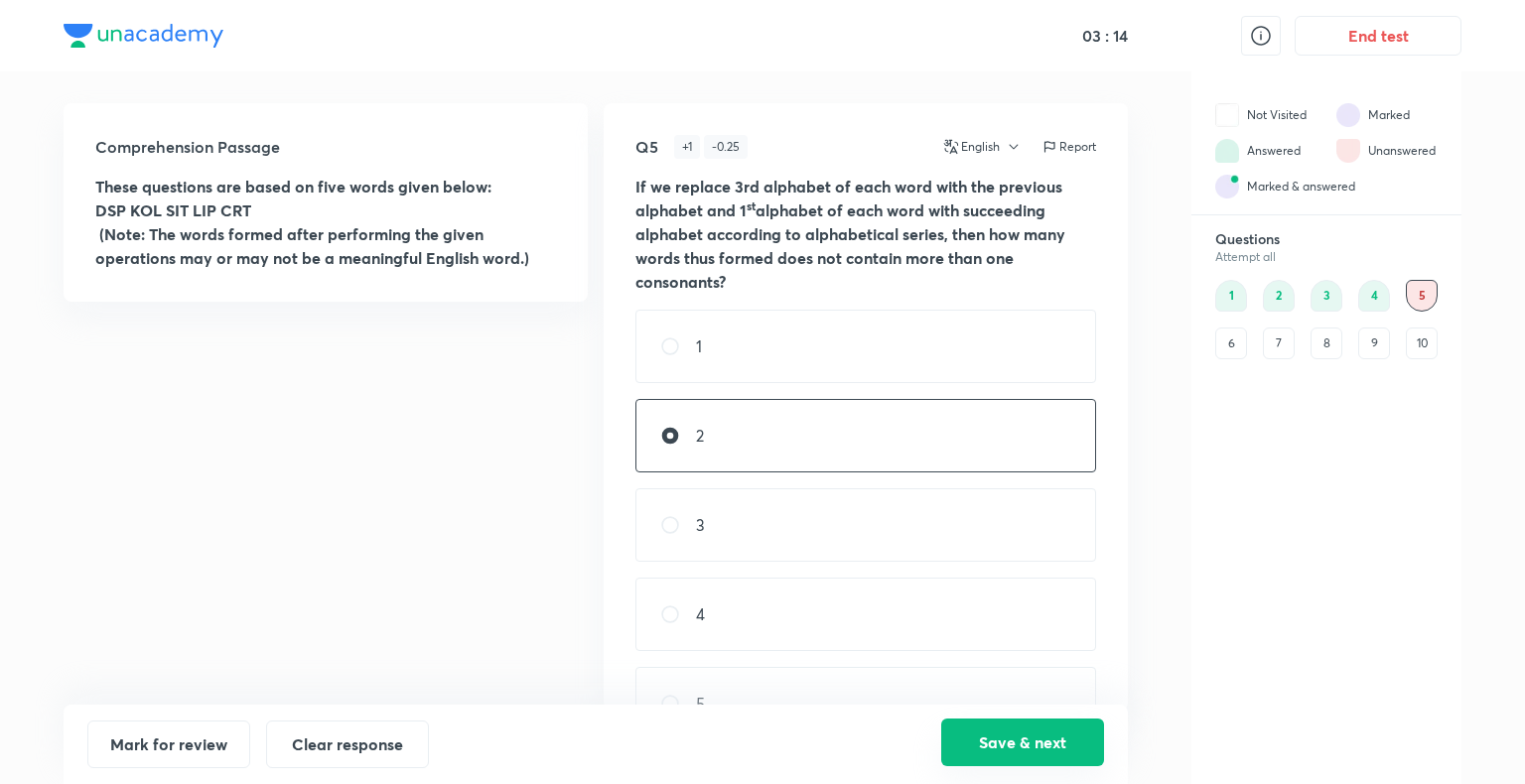 click on "Save & next" at bounding box center [1023, 742] 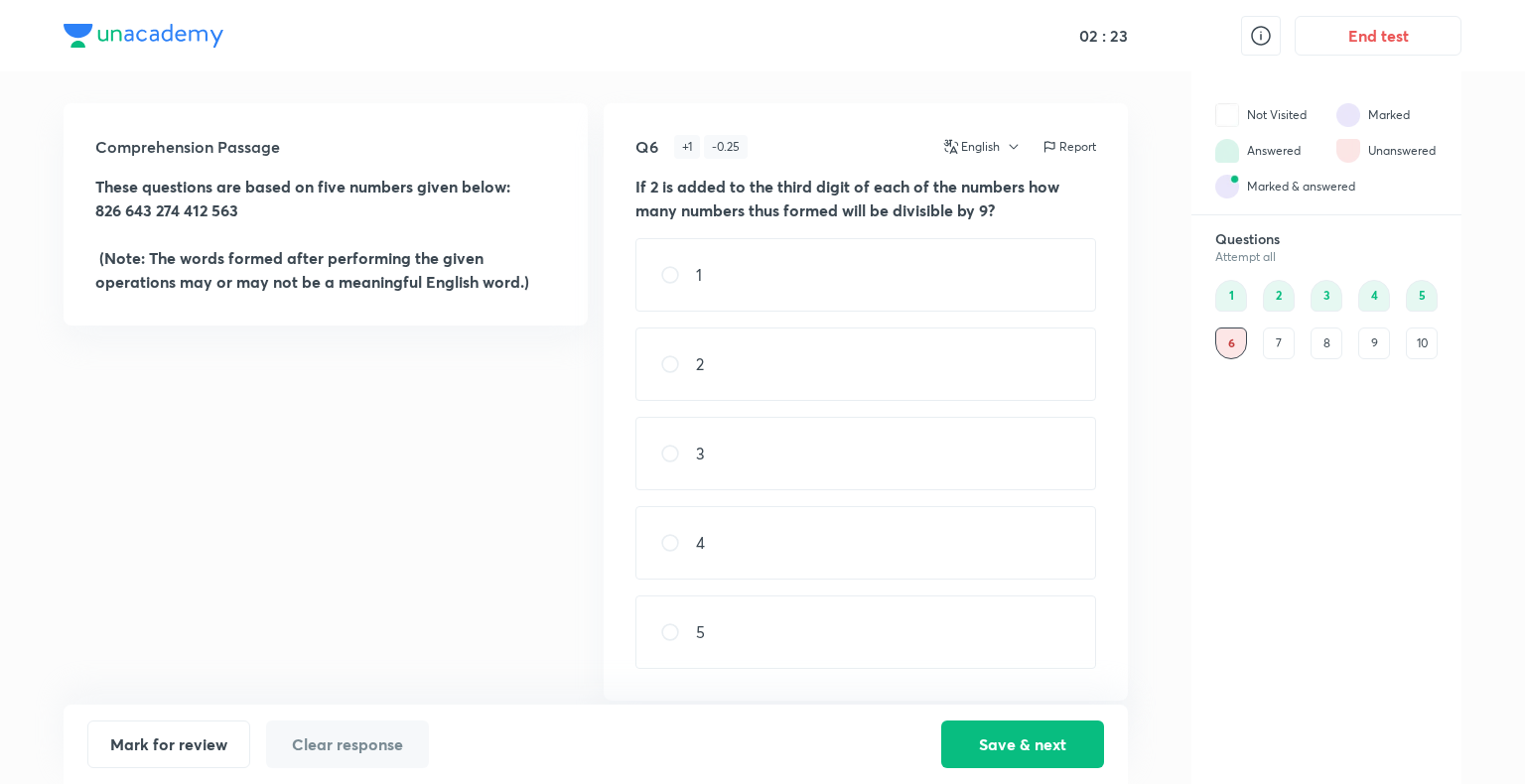 click on "2" at bounding box center (866, 364) 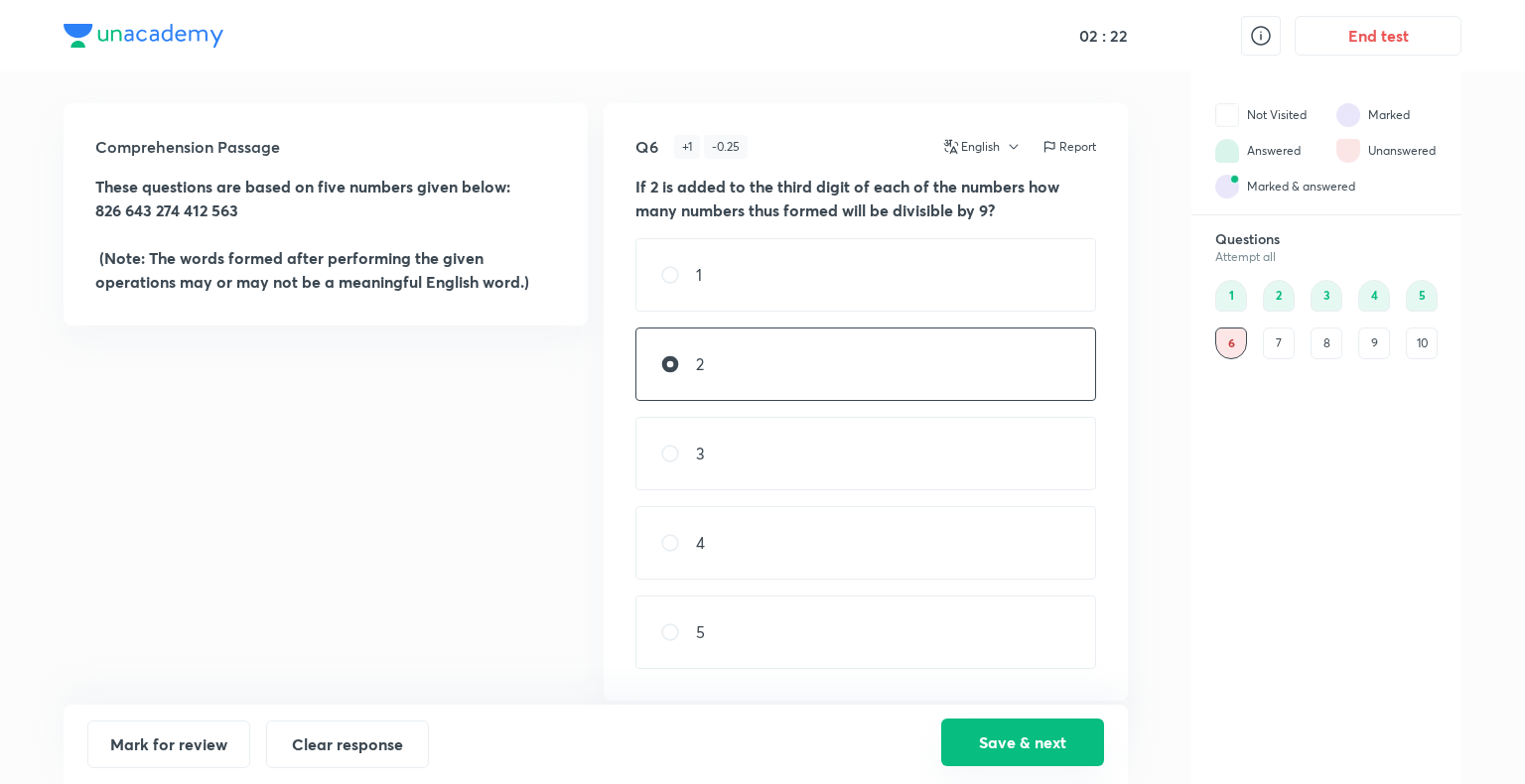 click on "Save & next" at bounding box center [1023, 742] 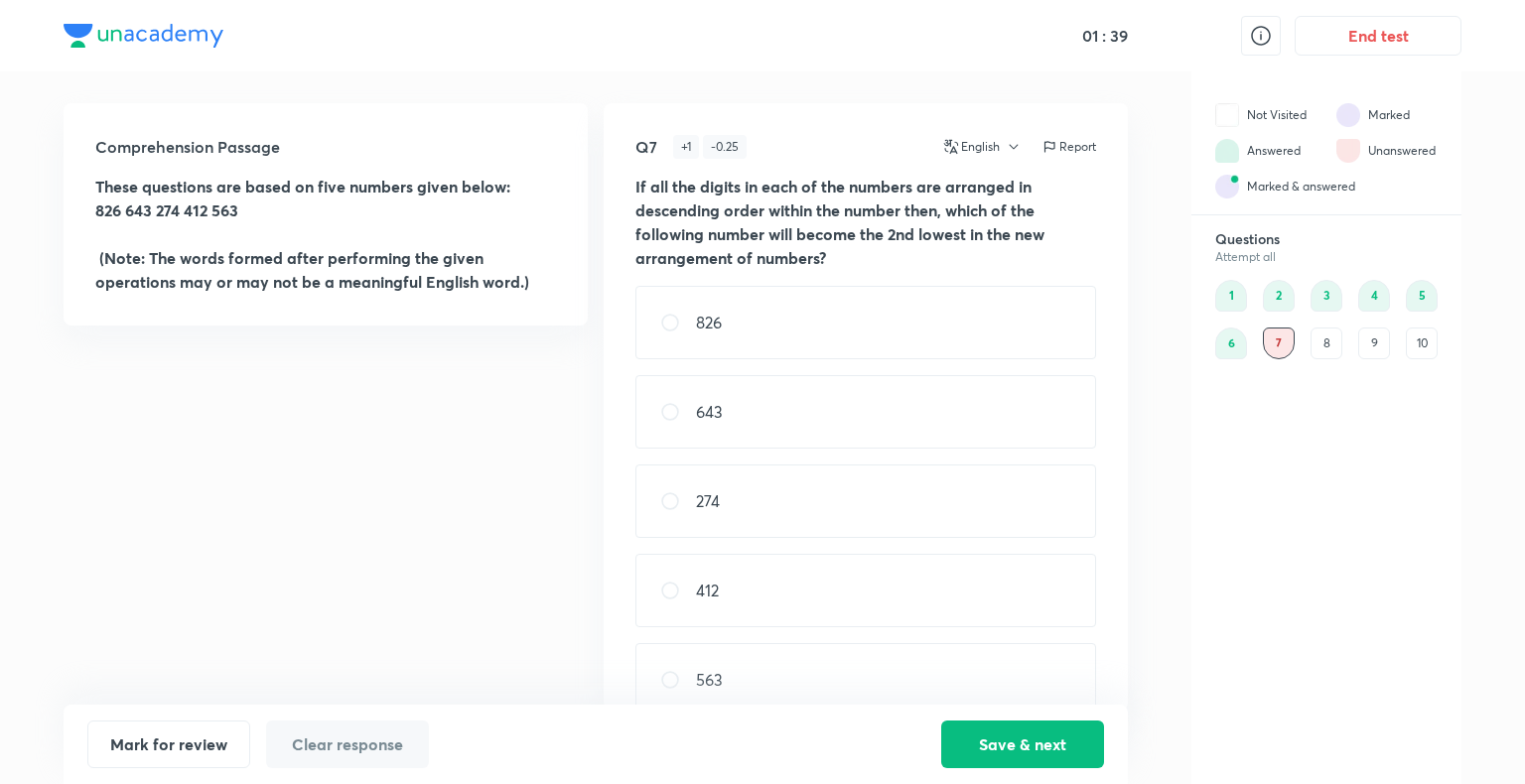 click on "643" at bounding box center [866, 412] 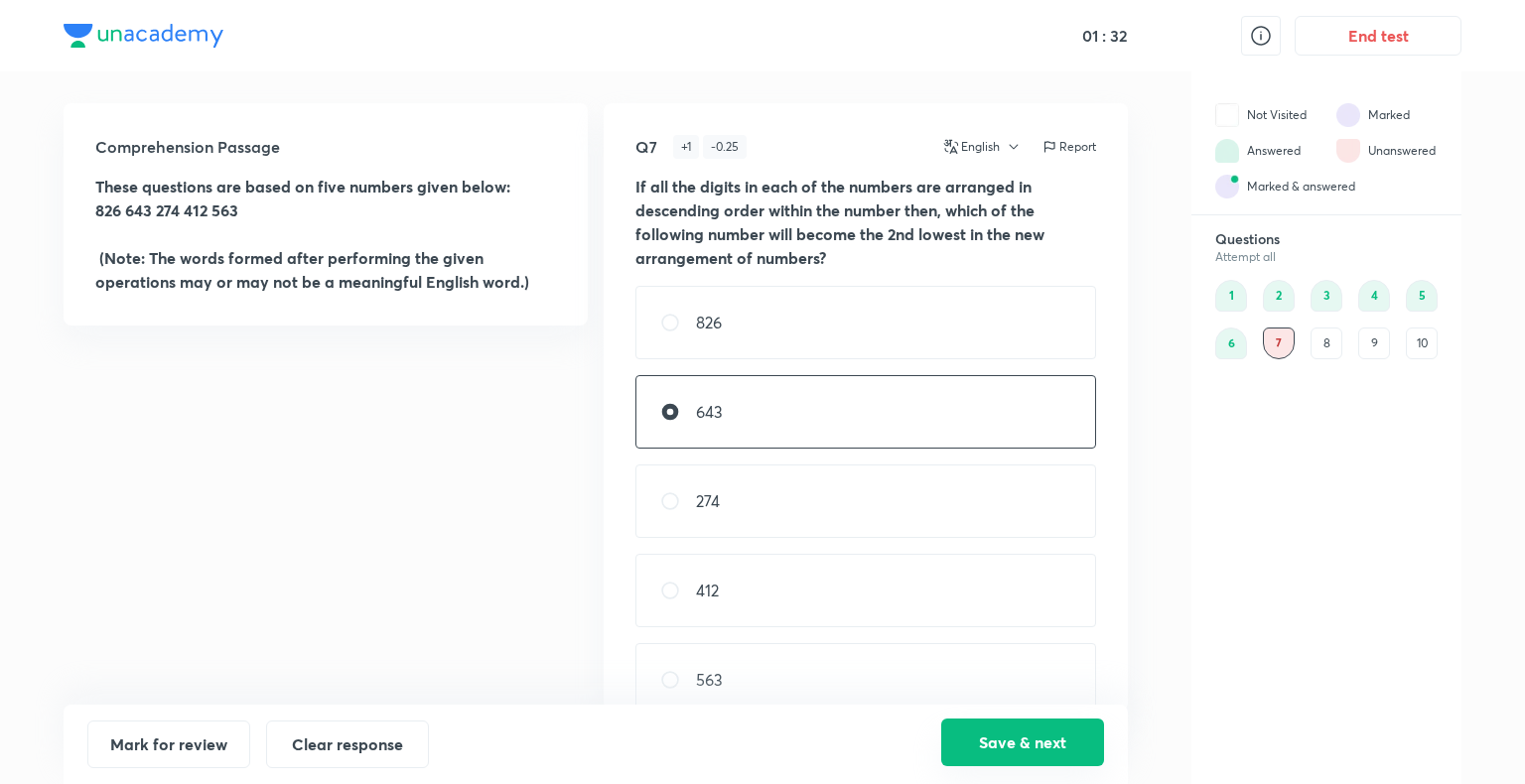 click on "Save & next" at bounding box center [1023, 742] 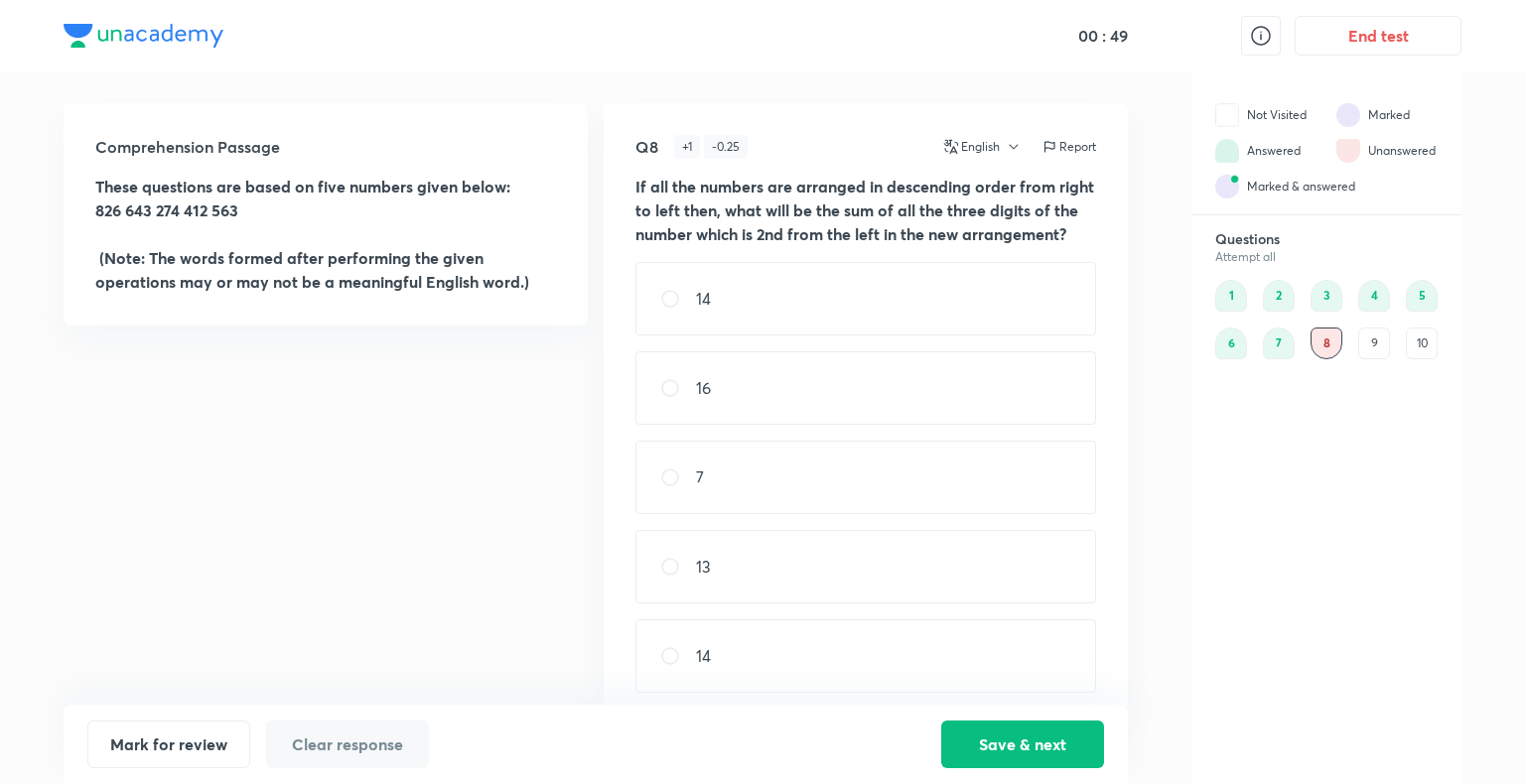 click on "7" at bounding box center [866, 477] 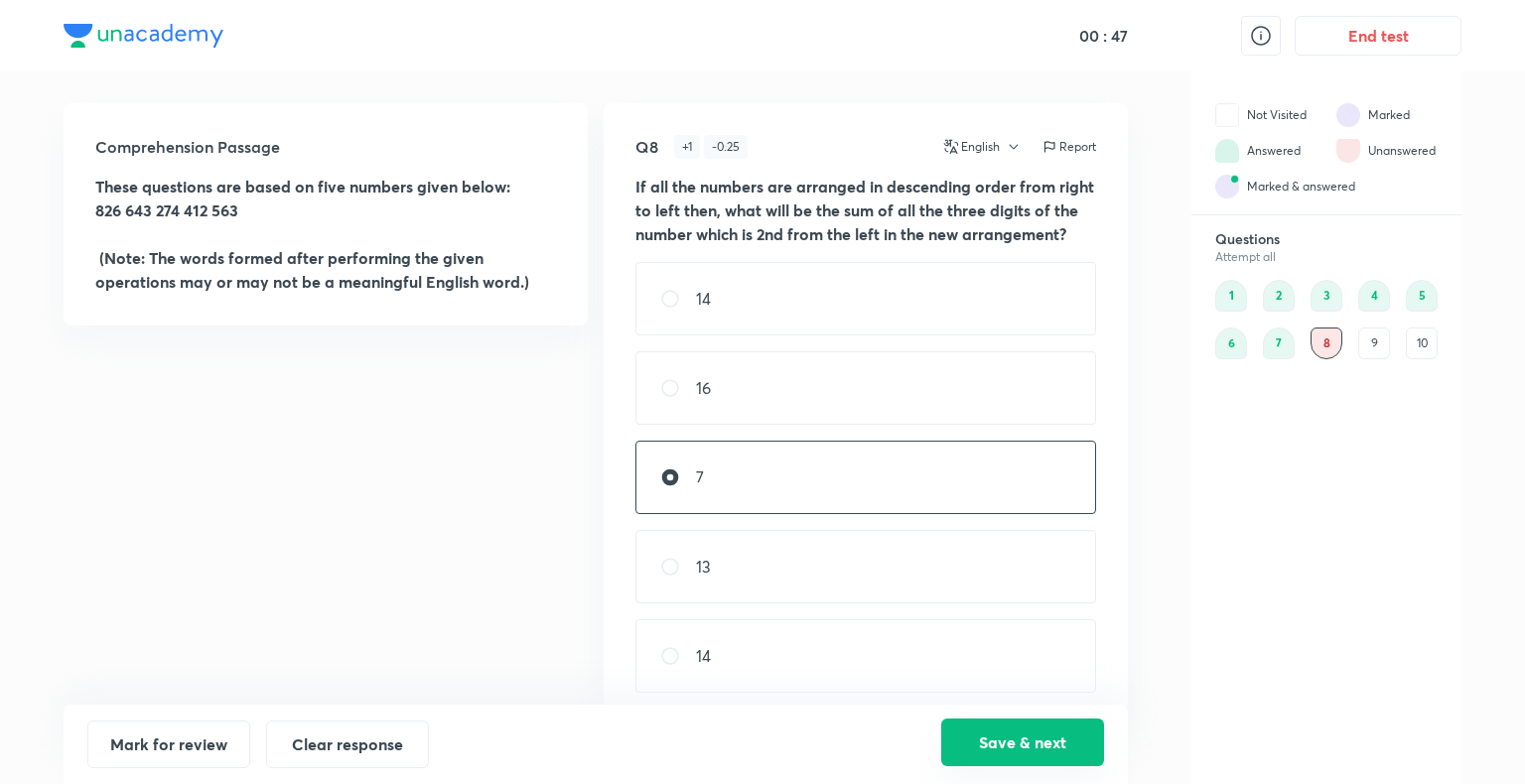 click on "Save & next" at bounding box center [1023, 742] 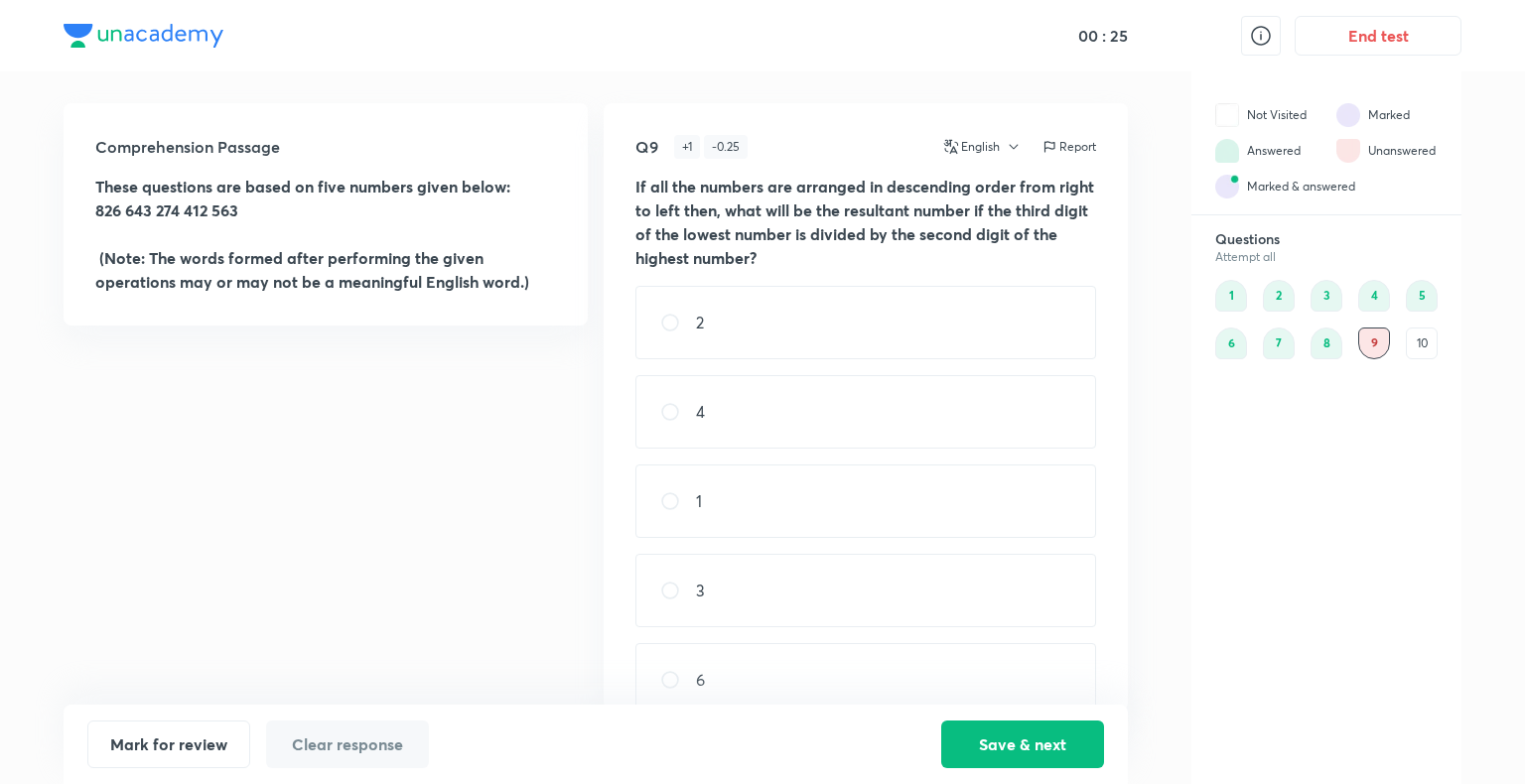click on "8" at bounding box center [1326, 343] 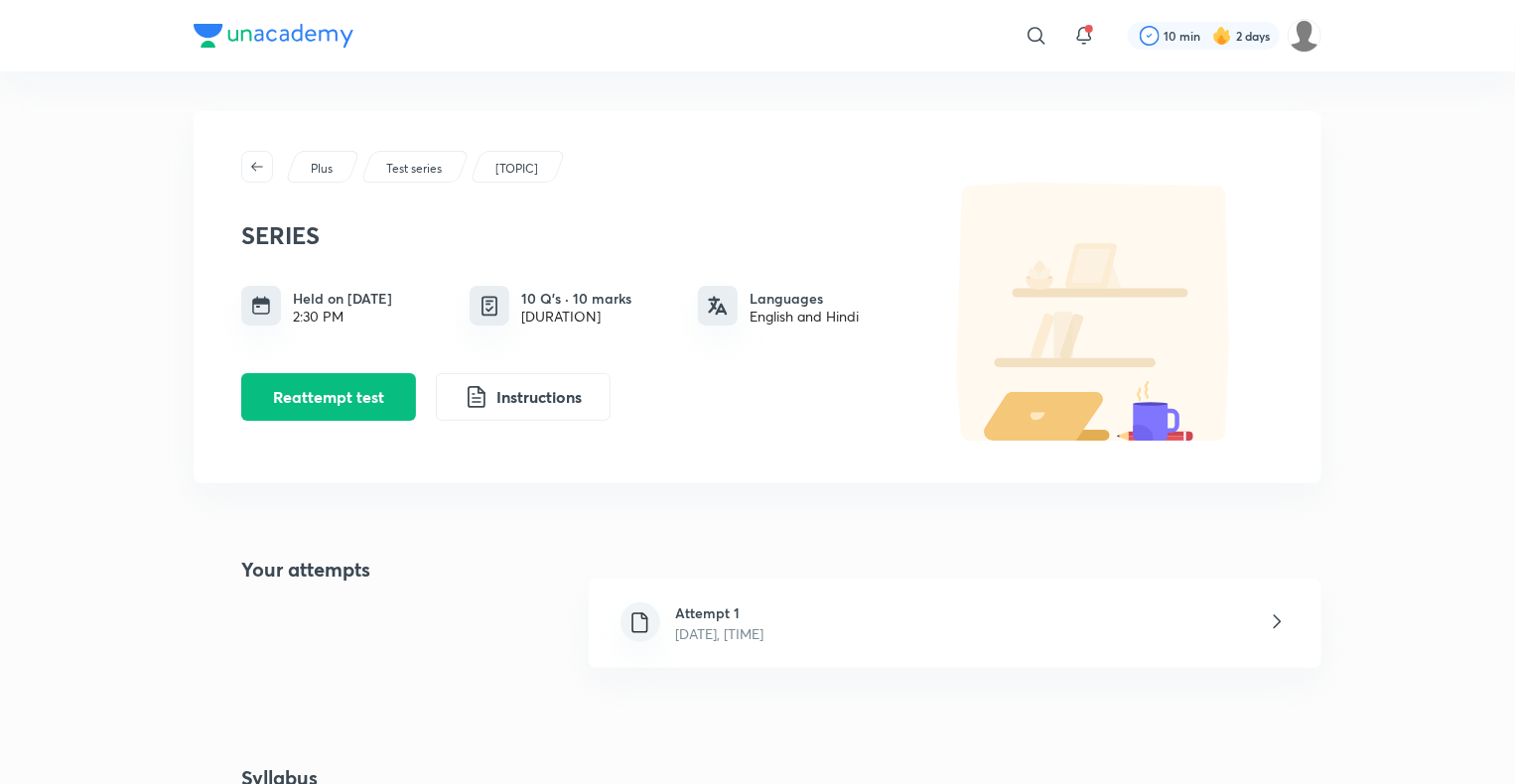 click on "Attempt 1 [DATE], [TIME]" at bounding box center [955, 623] 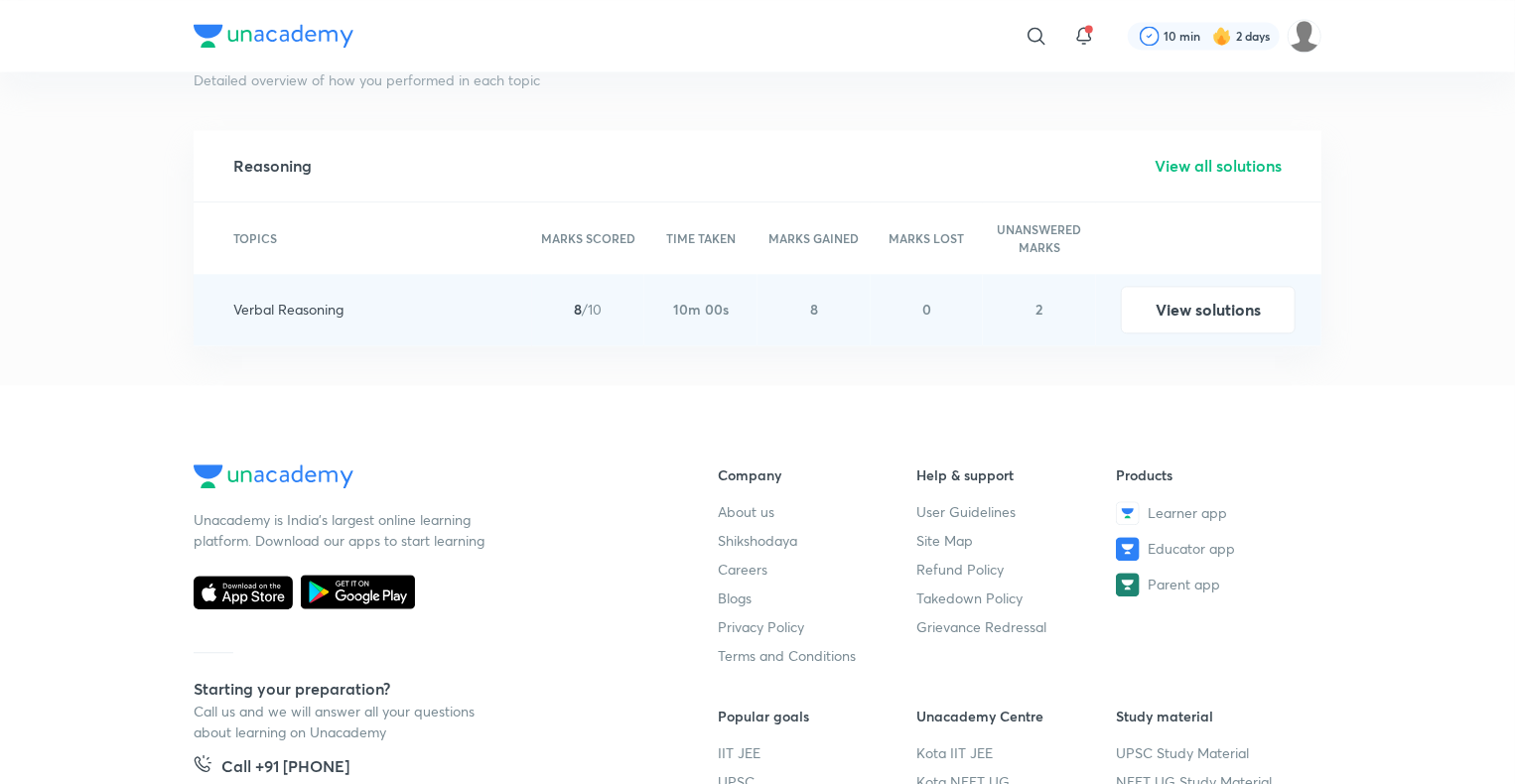 scroll, scrollTop: 2235, scrollLeft: 0, axis: vertical 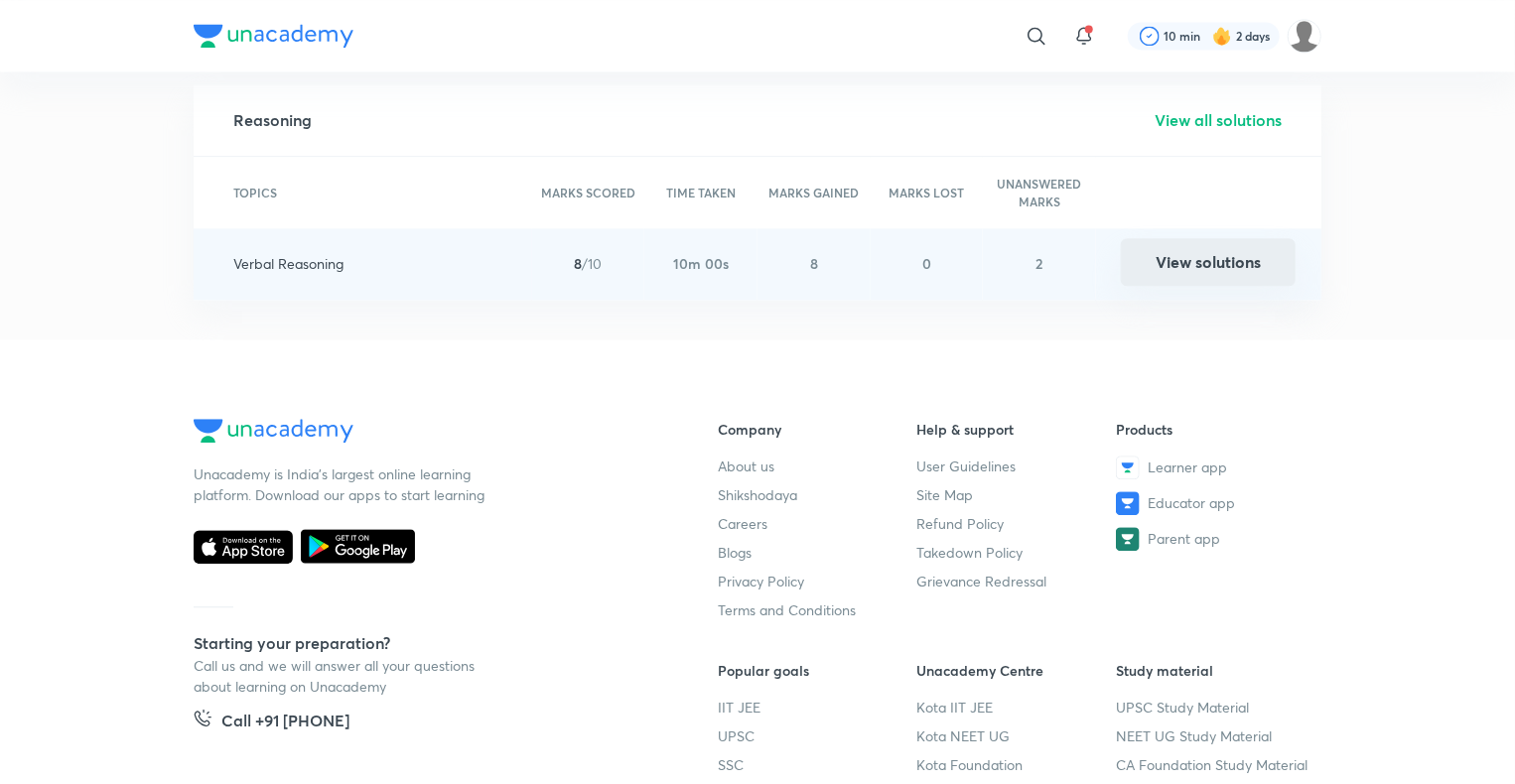 click on "View solutions" at bounding box center (1208, 262) 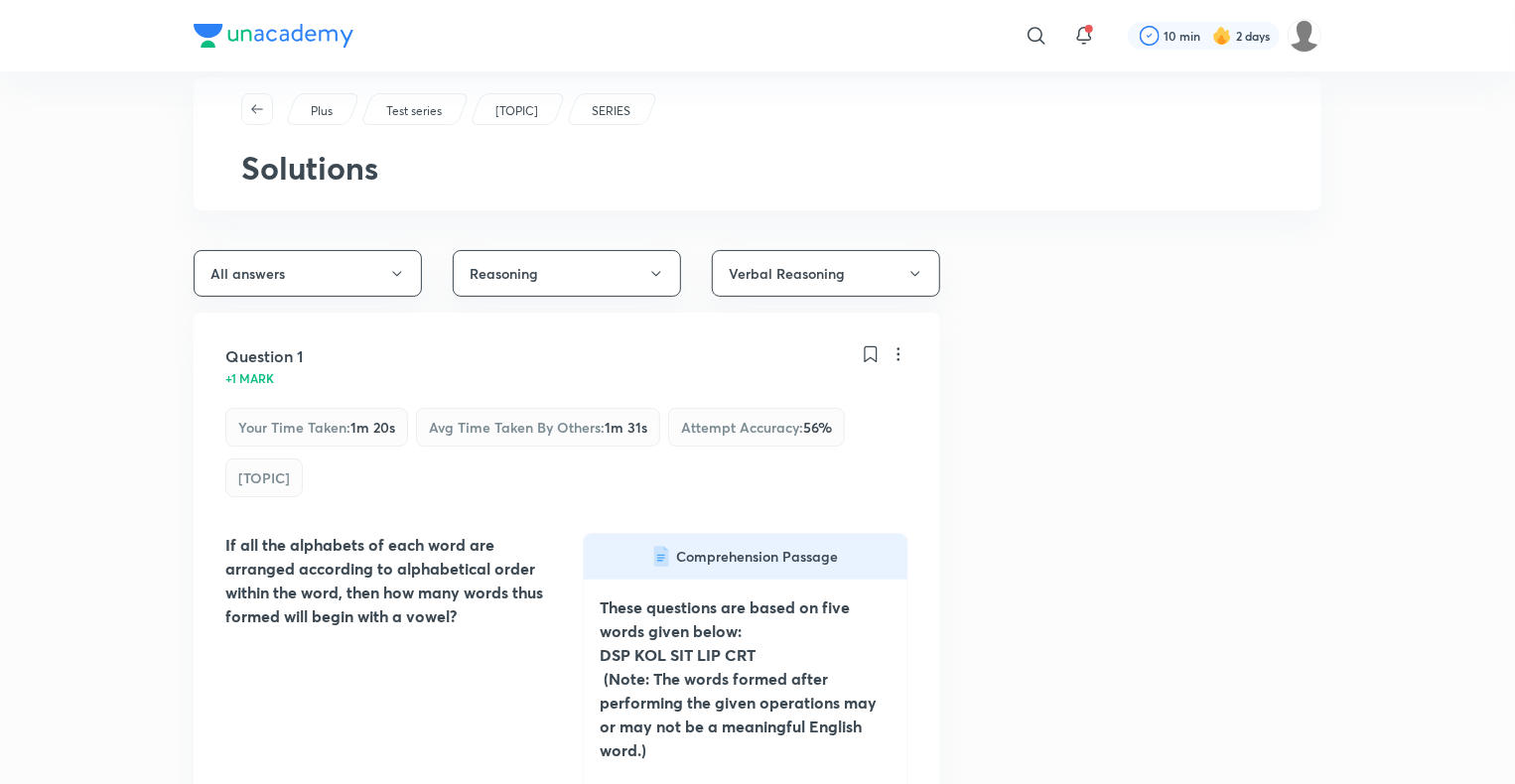 scroll, scrollTop: 0, scrollLeft: 0, axis: both 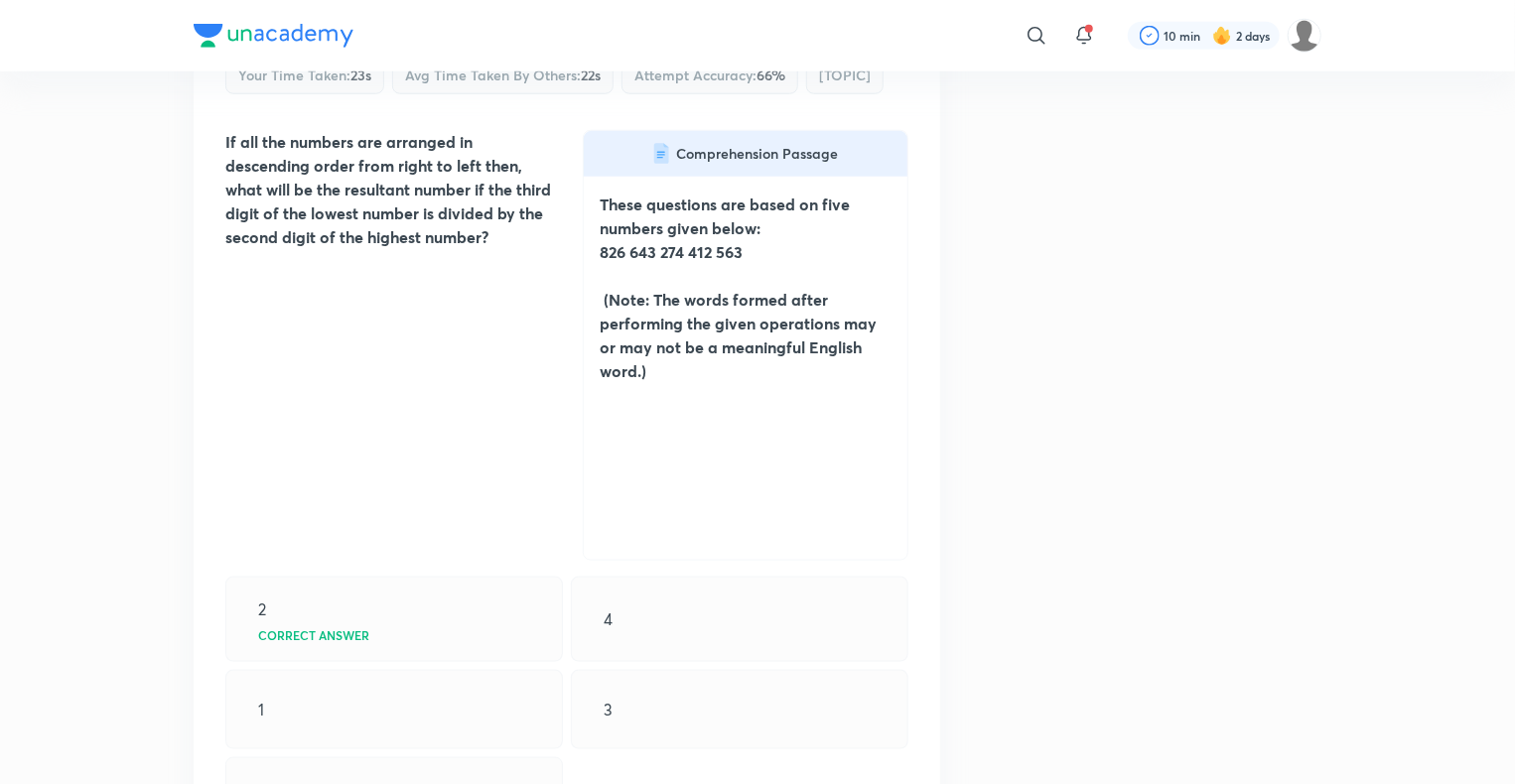 click on "(Note: The words formed after performing the given operations may or may not be a meaningful English word.)" at bounding box center [738, 334] 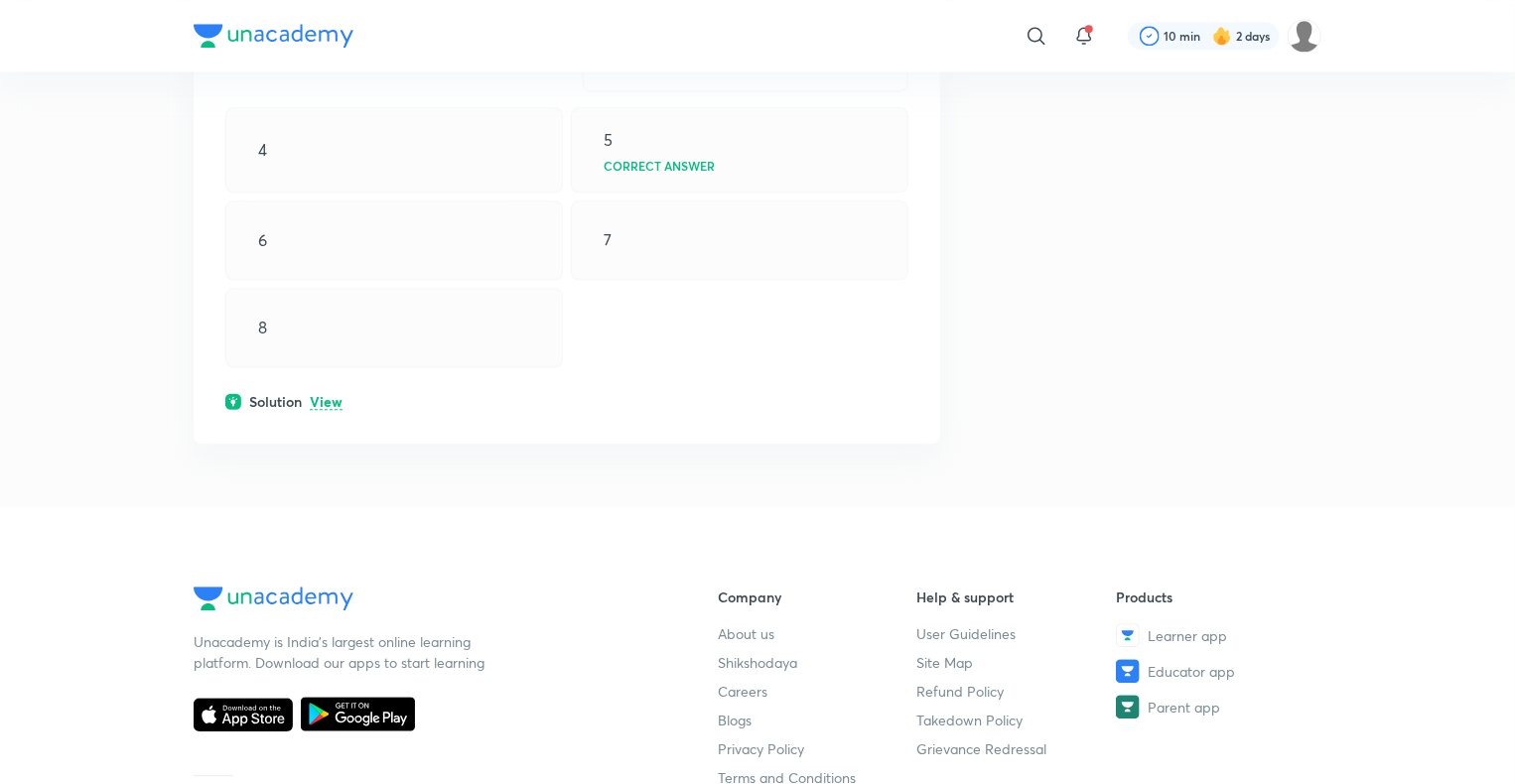 scroll, scrollTop: 9956, scrollLeft: 0, axis: vertical 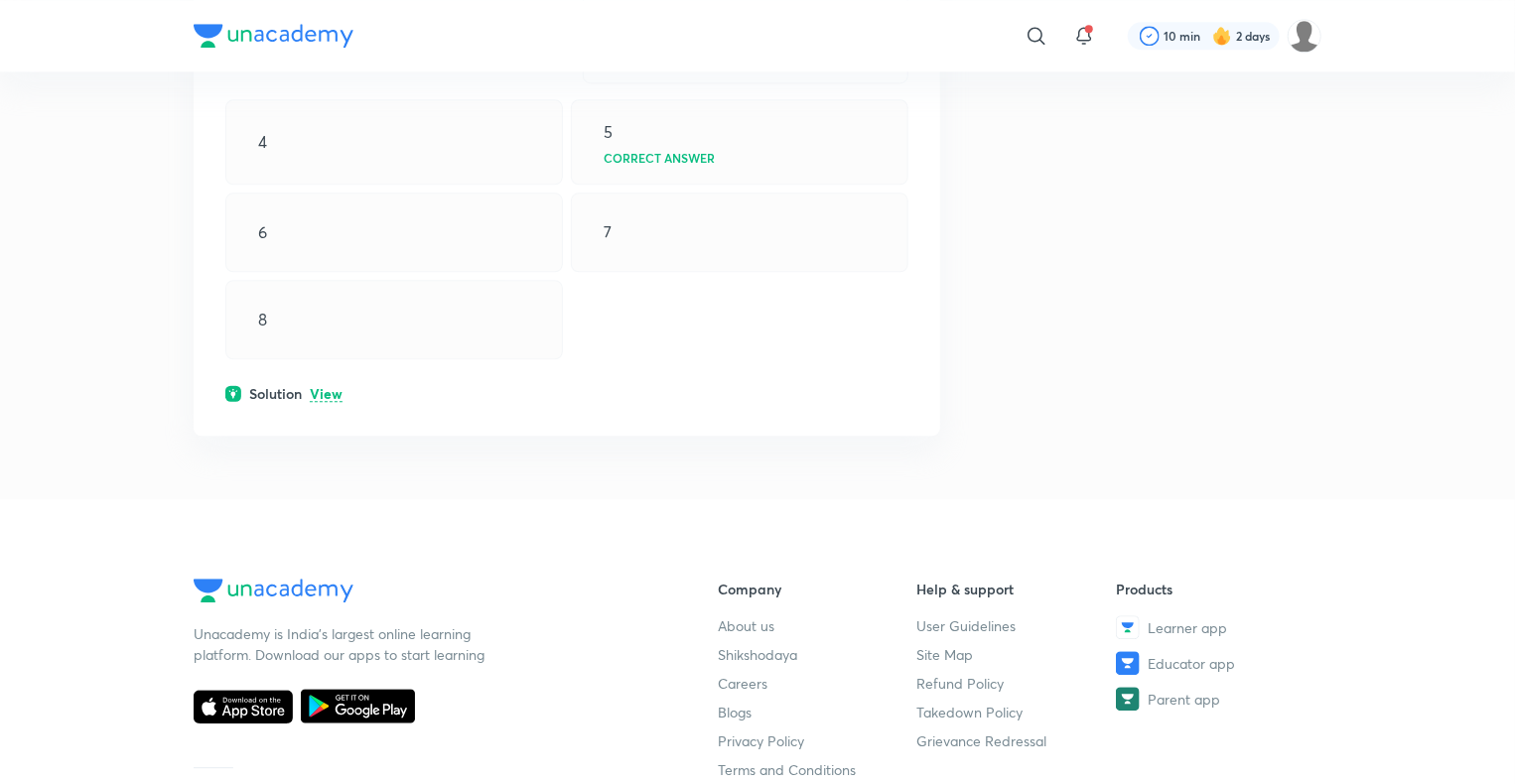 click on "View" at bounding box center (326, 394) 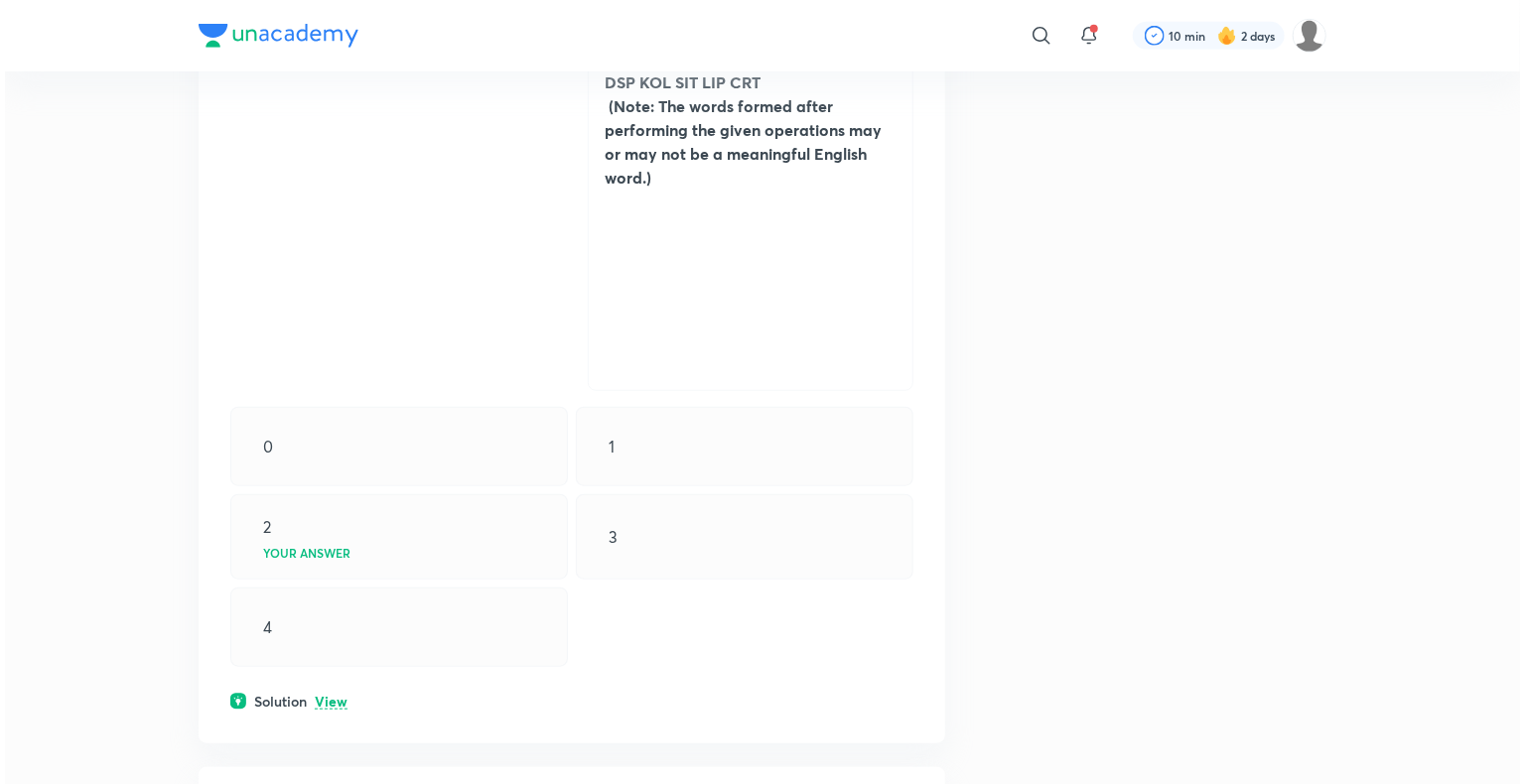 scroll, scrollTop: 0, scrollLeft: 0, axis: both 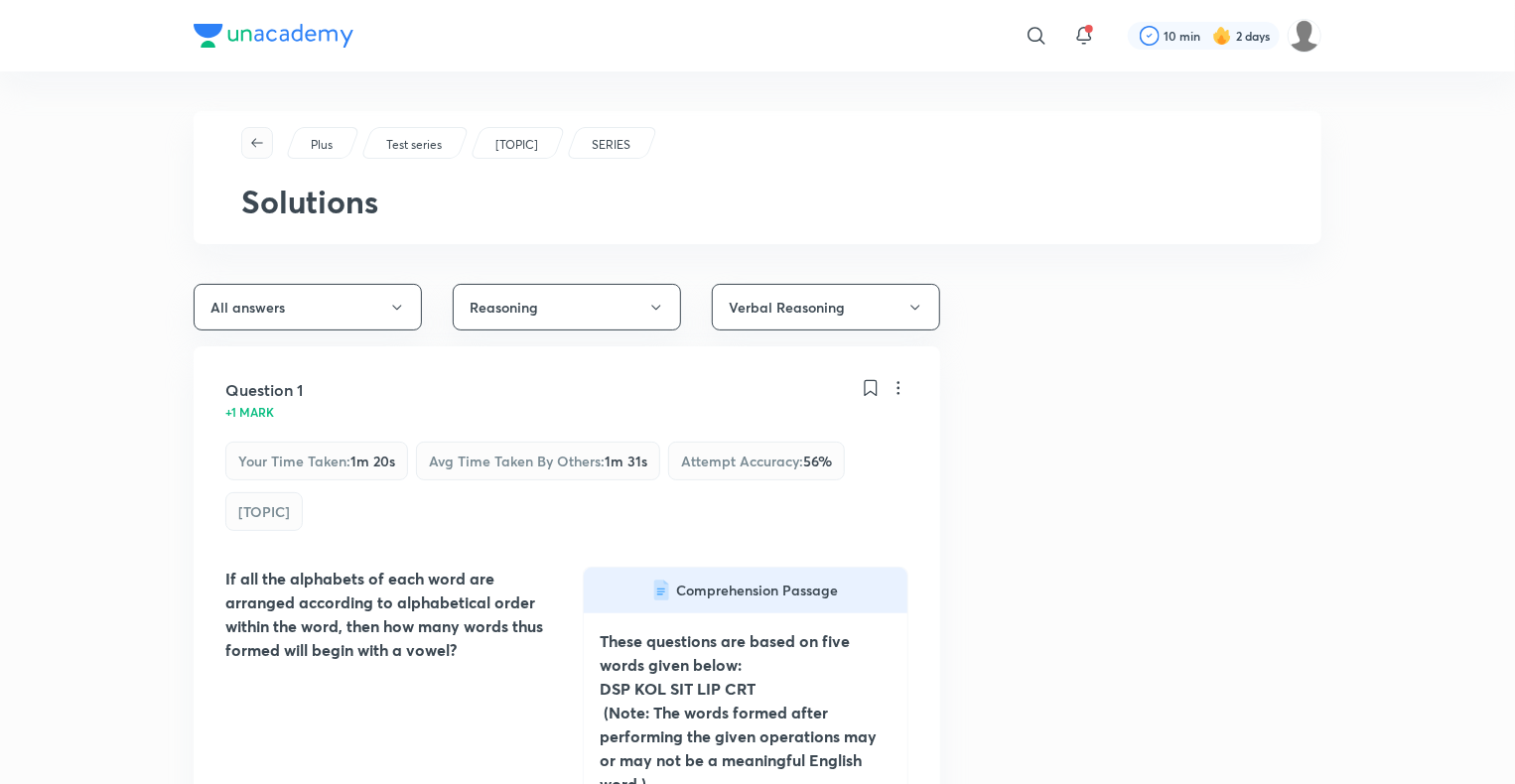 click 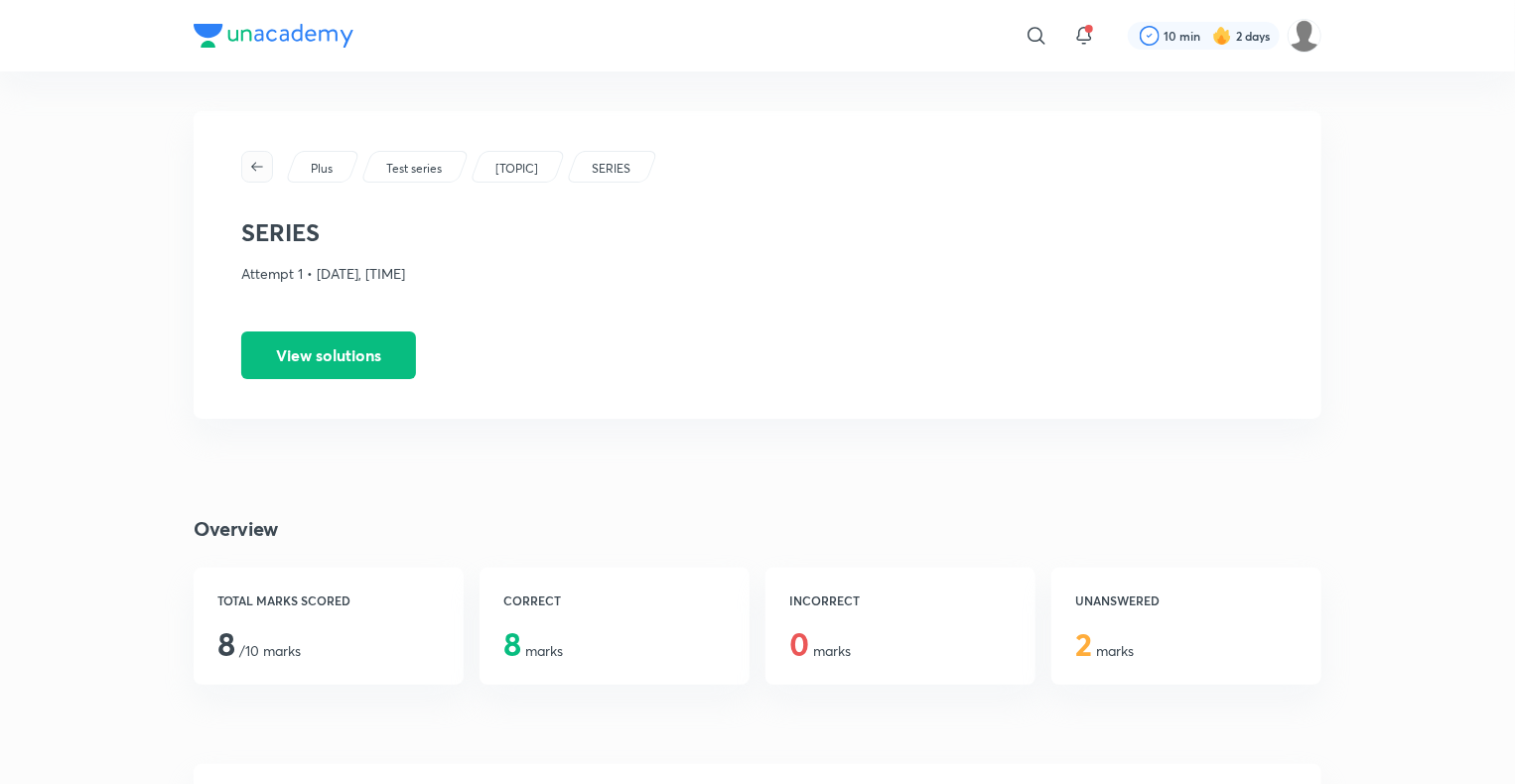 click at bounding box center [257, 167] 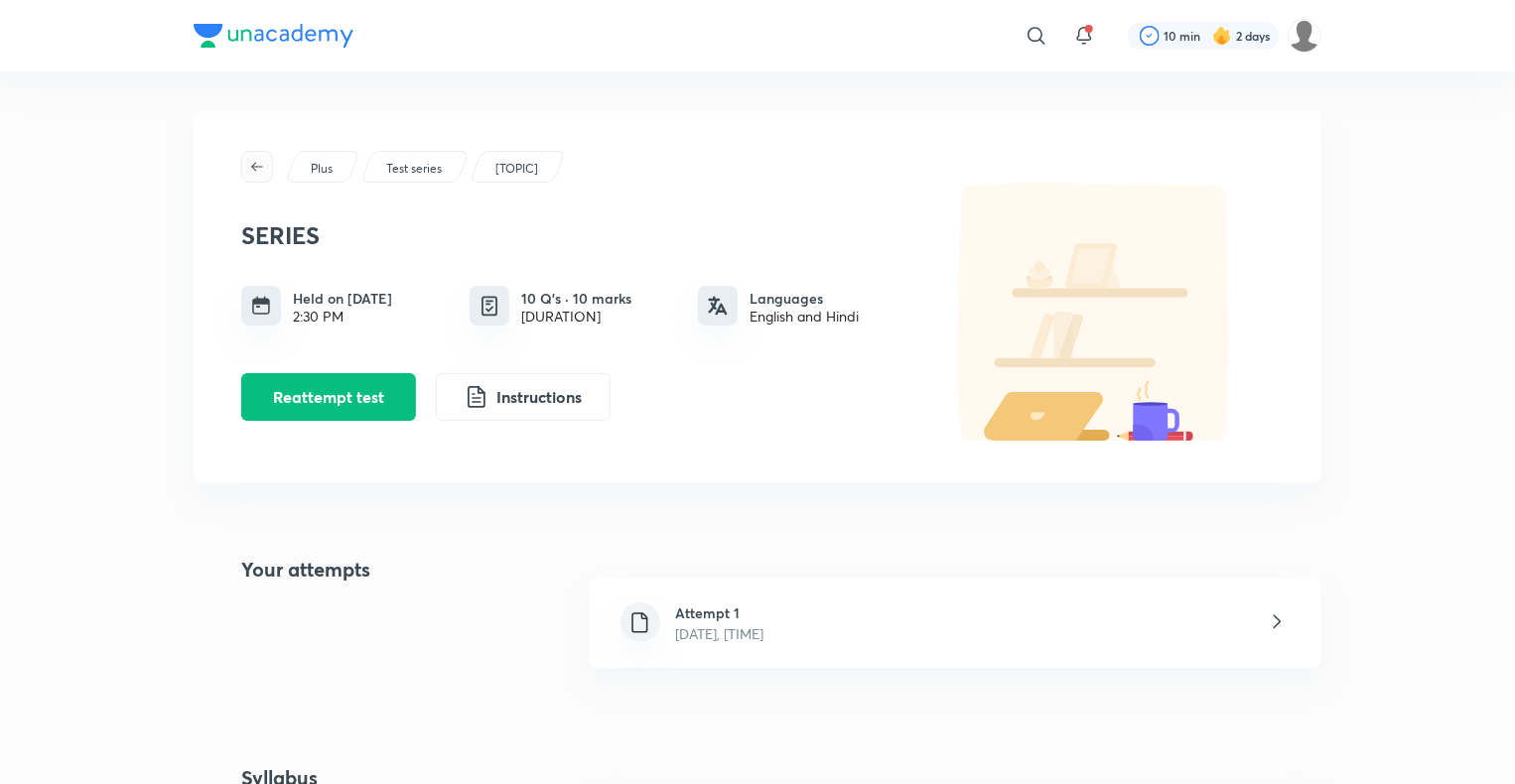click 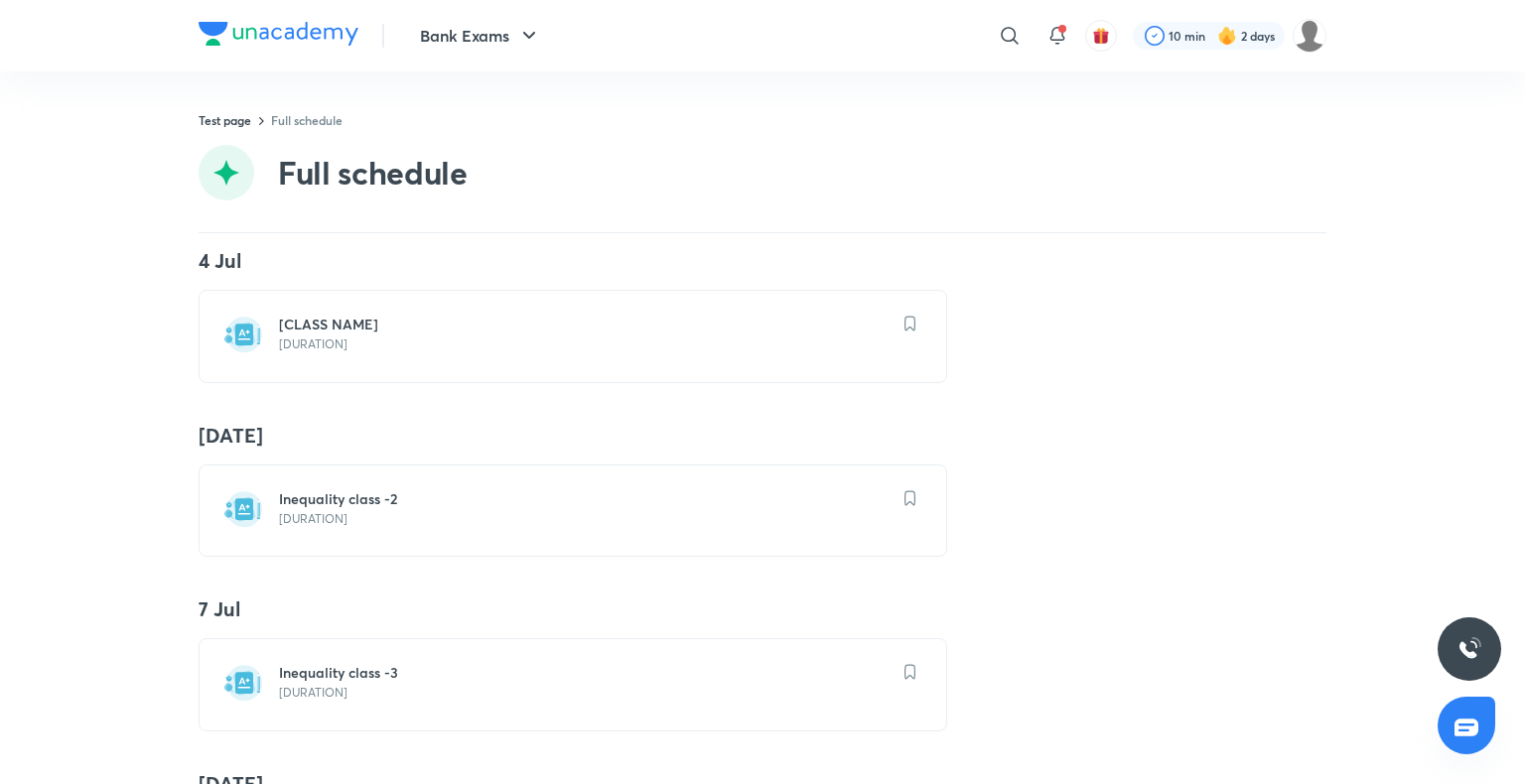scroll, scrollTop: 0, scrollLeft: 0, axis: both 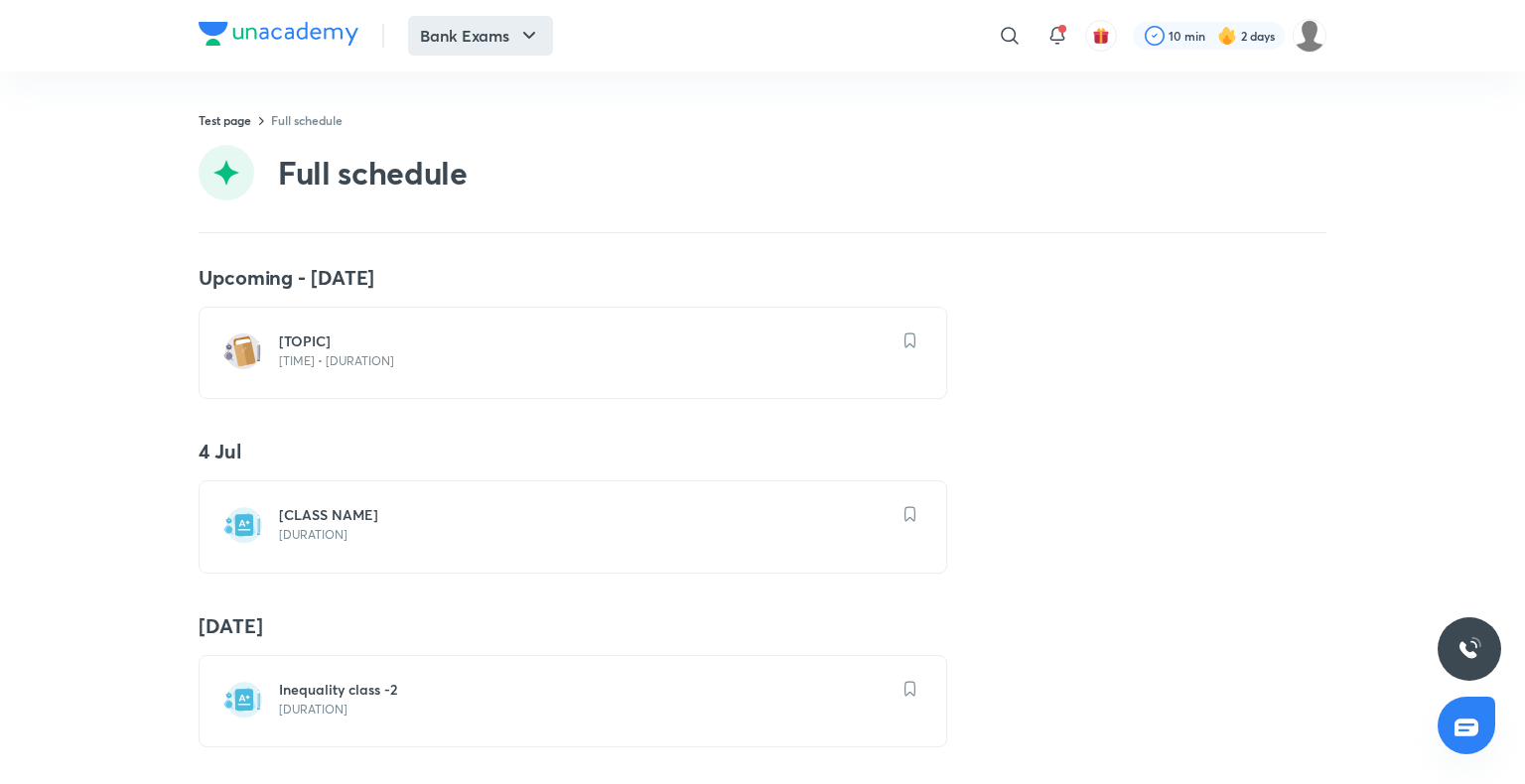 click on "Bank Exams" at bounding box center [481, 36] 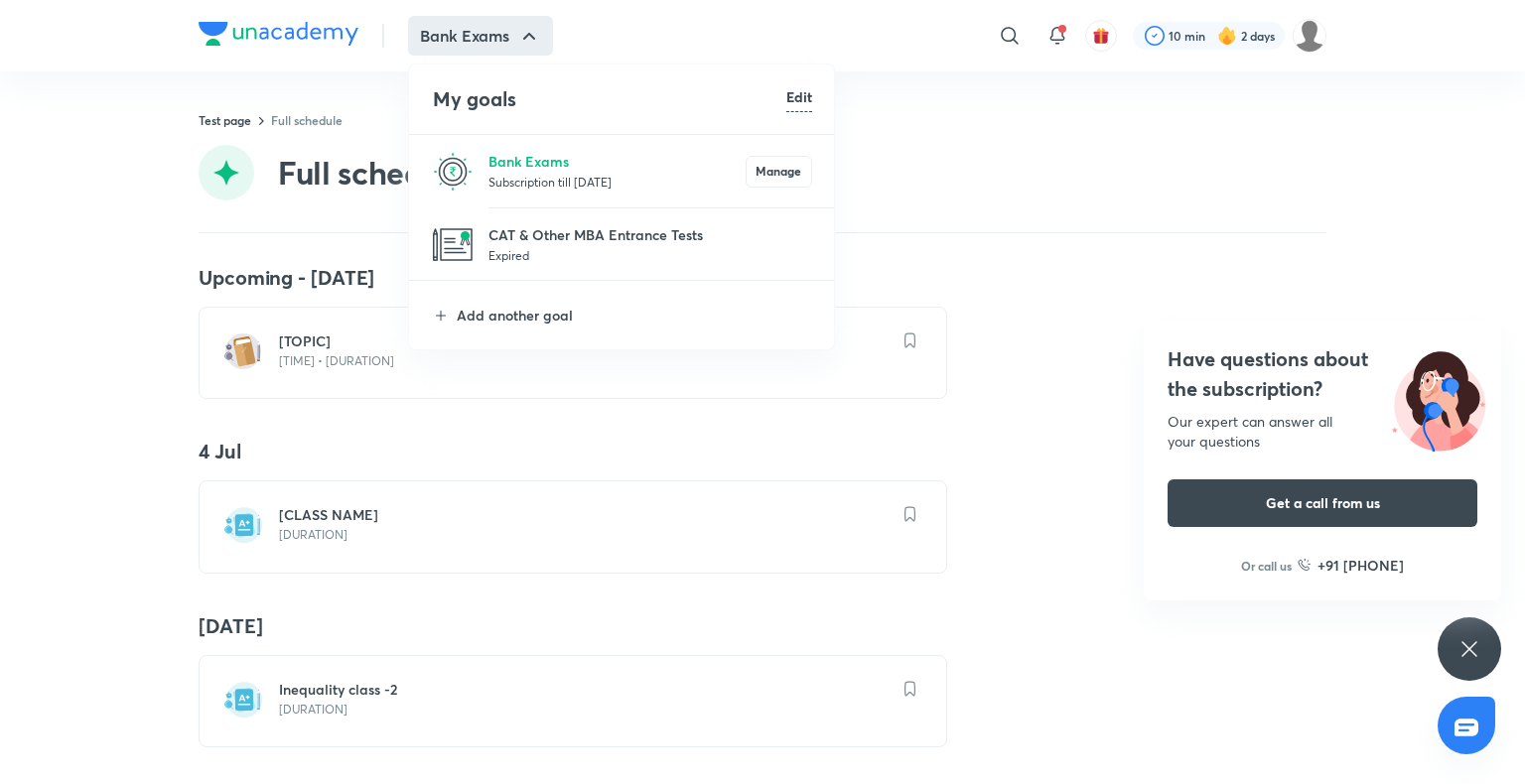 click at bounding box center (762, 392) 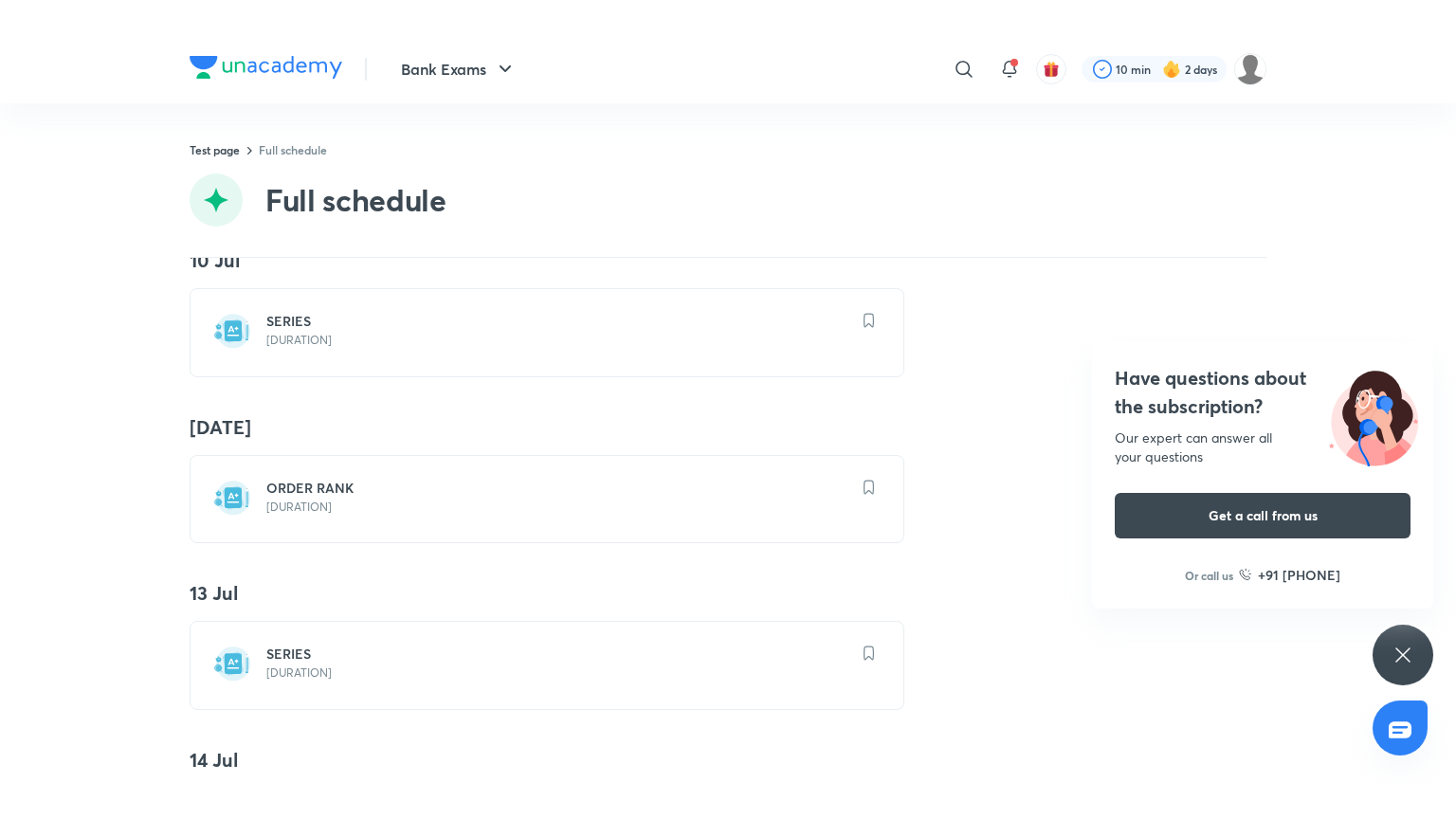 scroll, scrollTop: 1050, scrollLeft: 0, axis: vertical 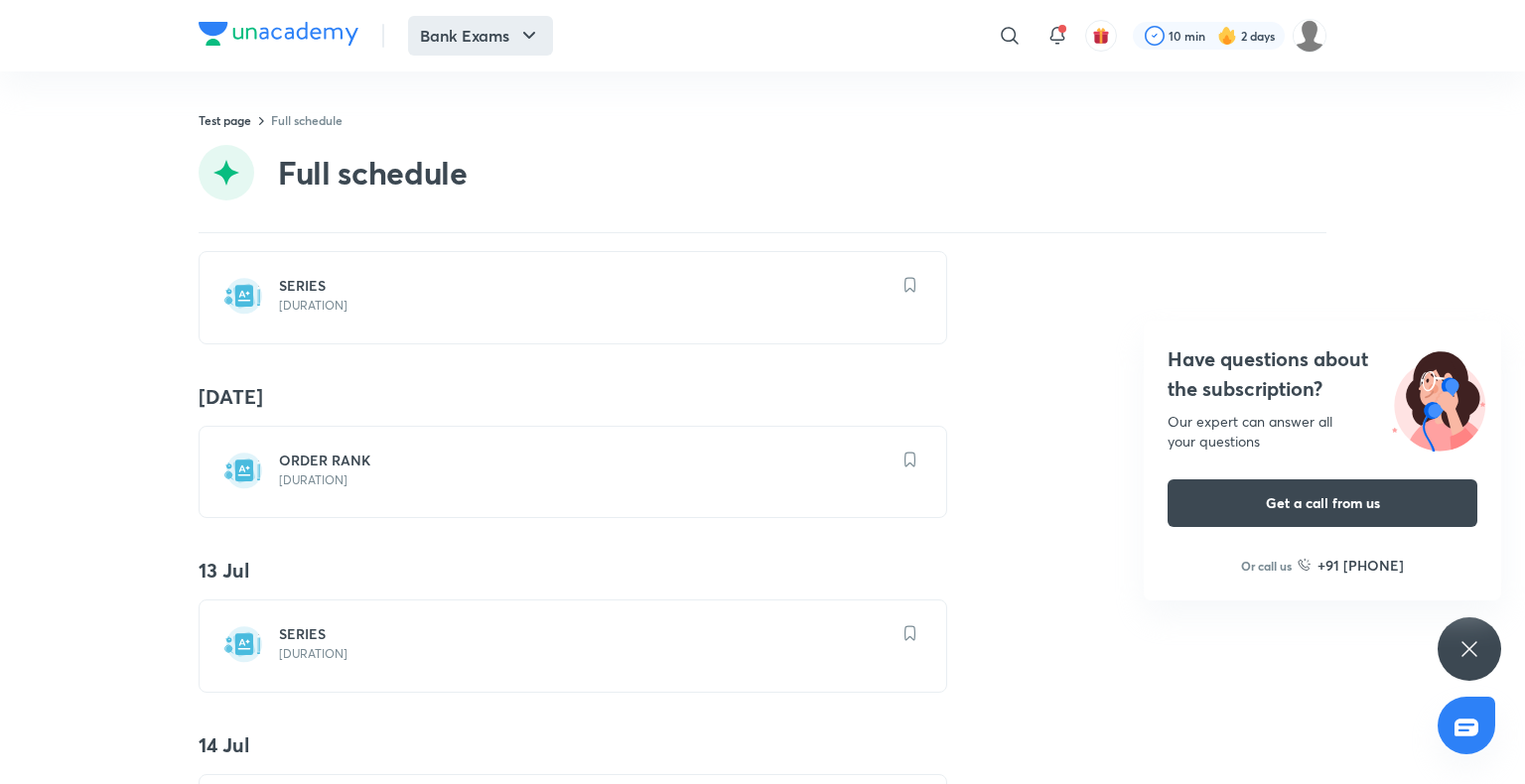 click on "Bank Exams" at bounding box center [481, 36] 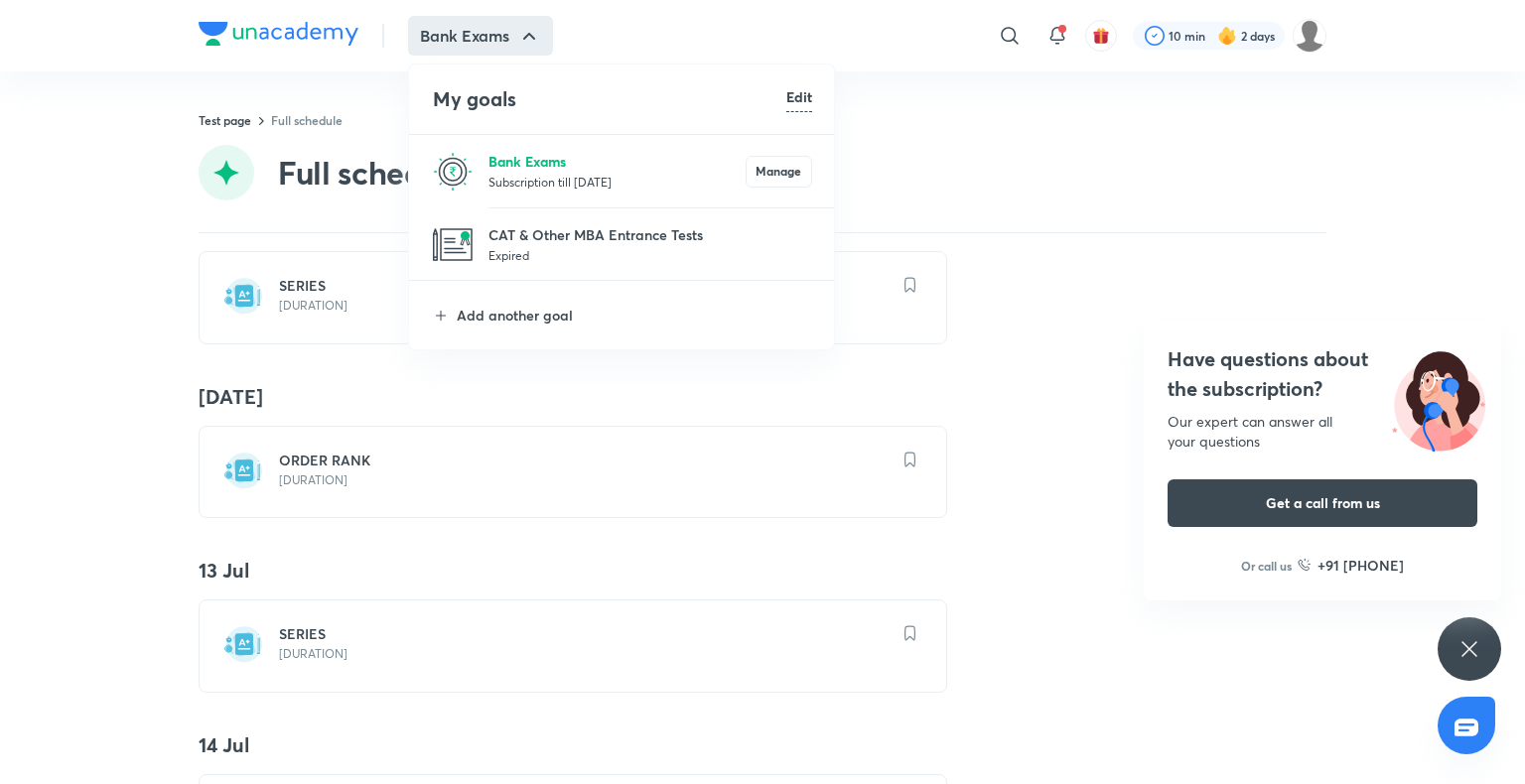 click on "Bank Exams" at bounding box center [617, 161] 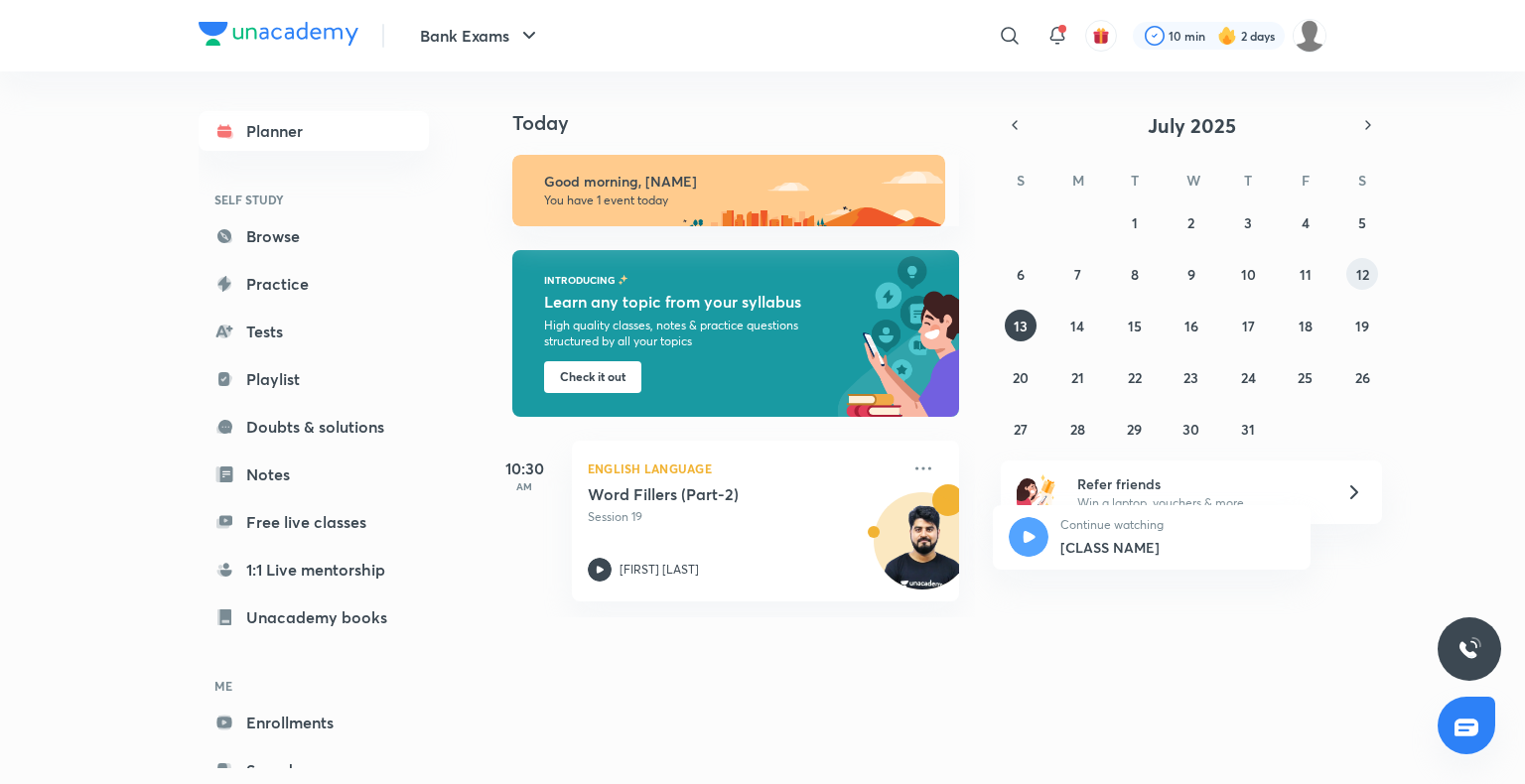 click on "12" at bounding box center (1362, 274) 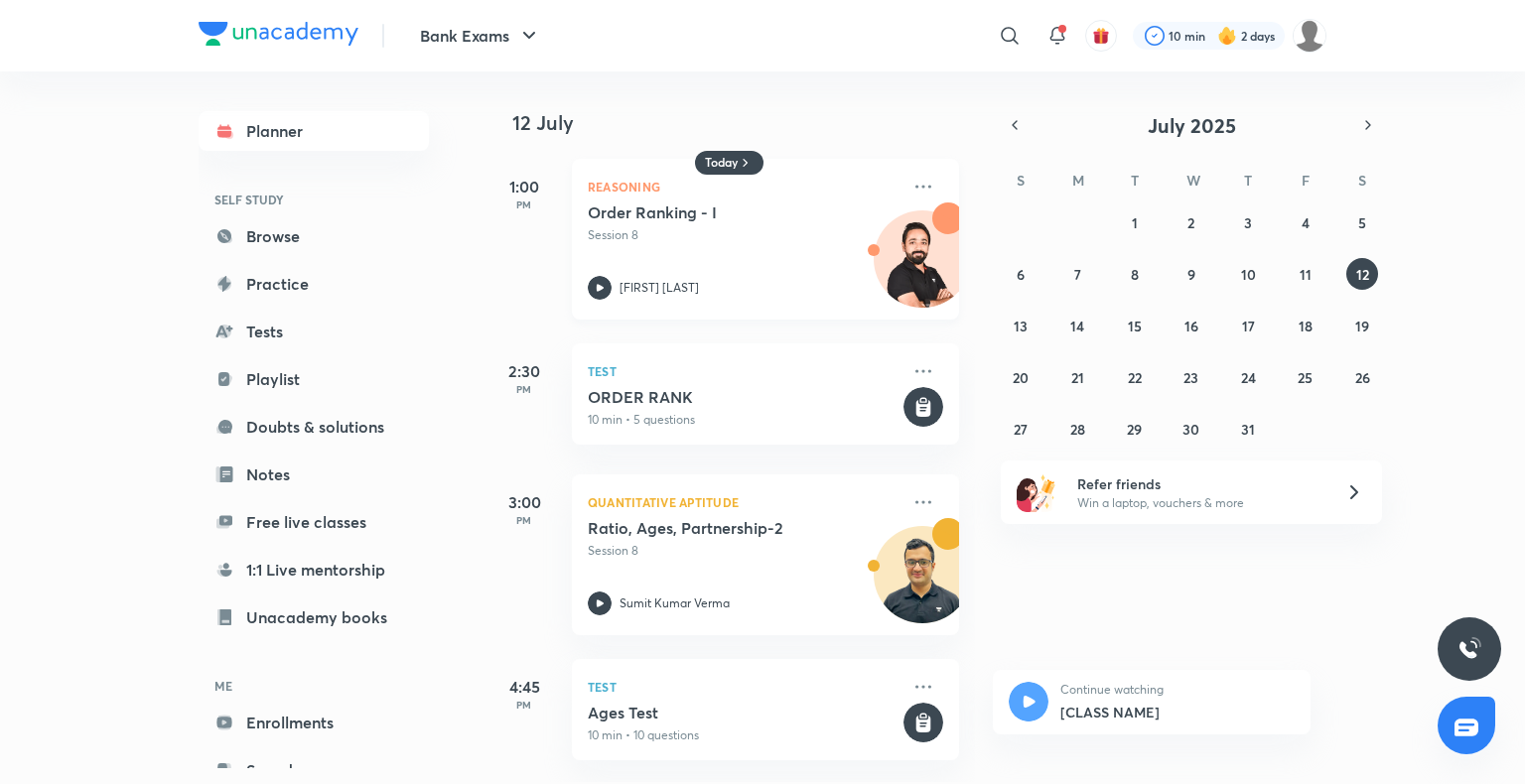 click on "Order Ranking - I Session 8 [FIRST] [LAST]" at bounding box center [744, 251] 